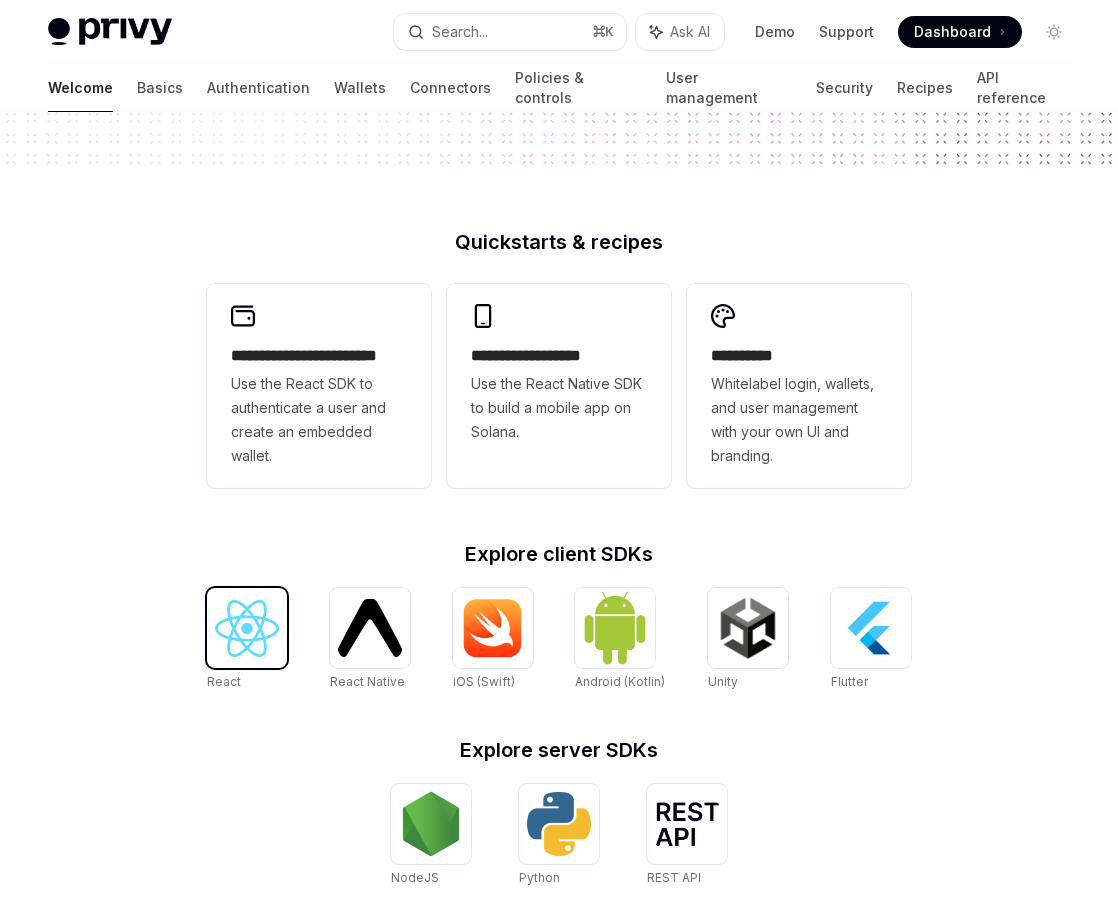 scroll, scrollTop: 0, scrollLeft: 0, axis: both 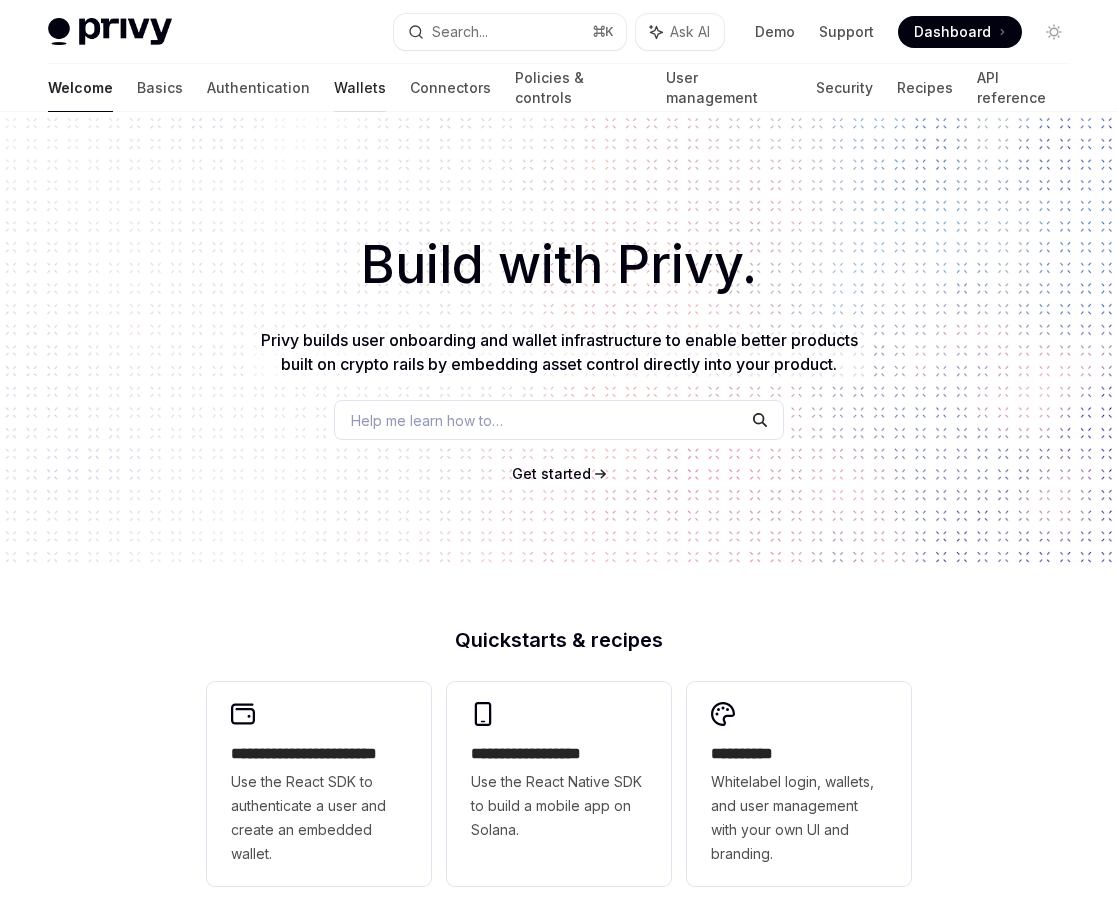 click on "Wallets" at bounding box center (360, 88) 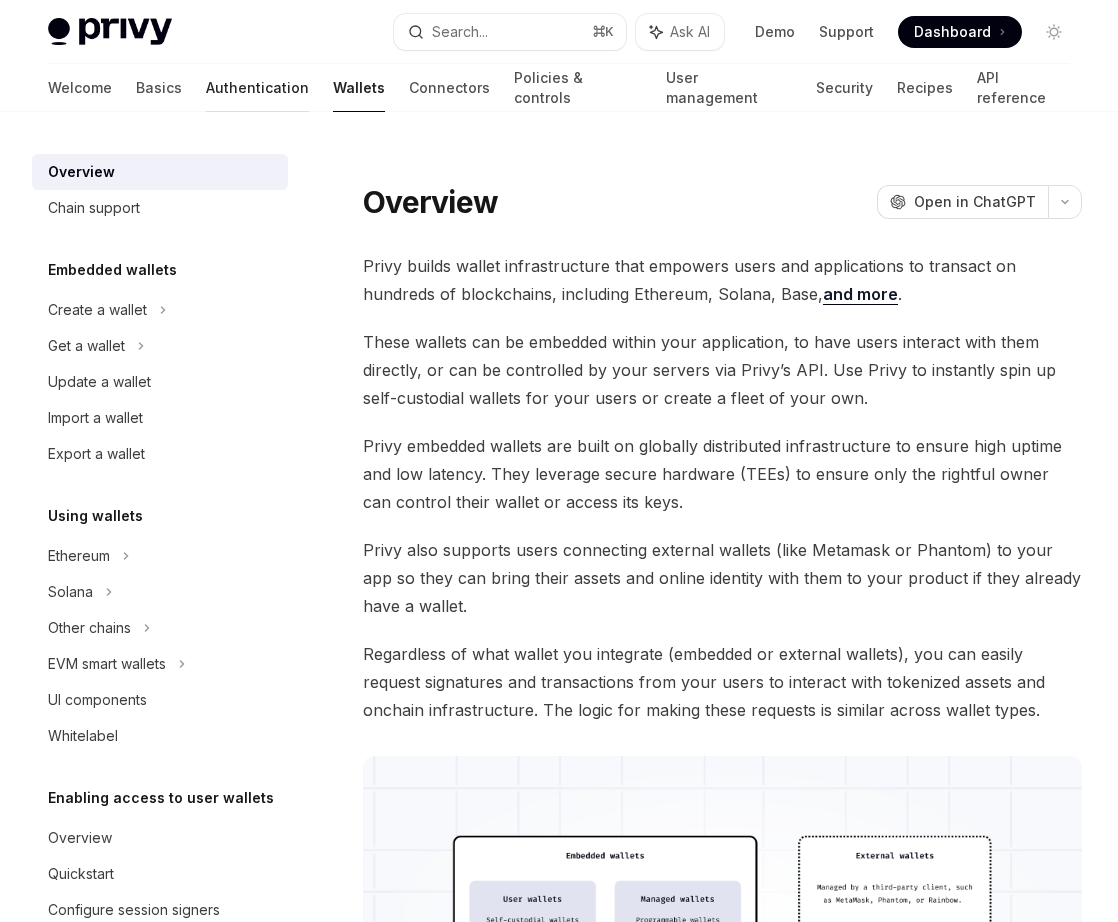 click on "Authentication" at bounding box center [257, 88] 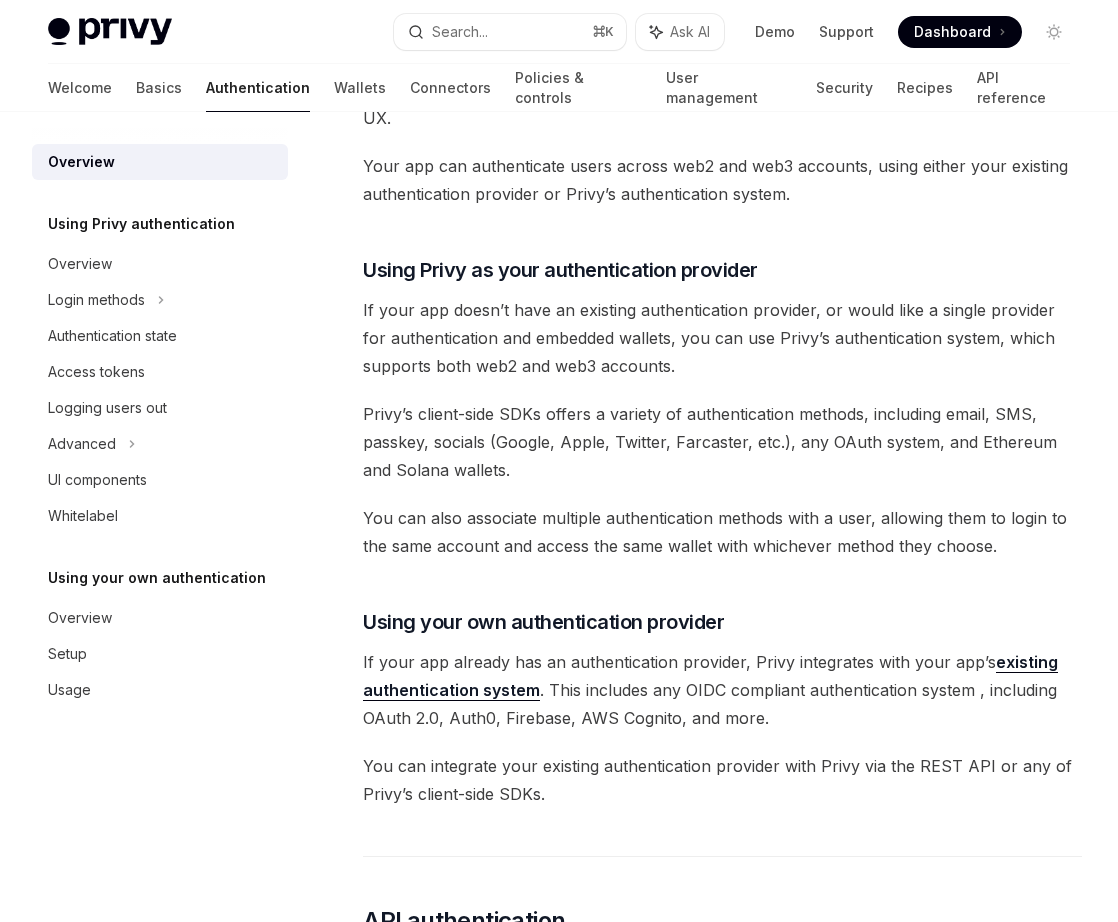 scroll, scrollTop: 0, scrollLeft: 0, axis: both 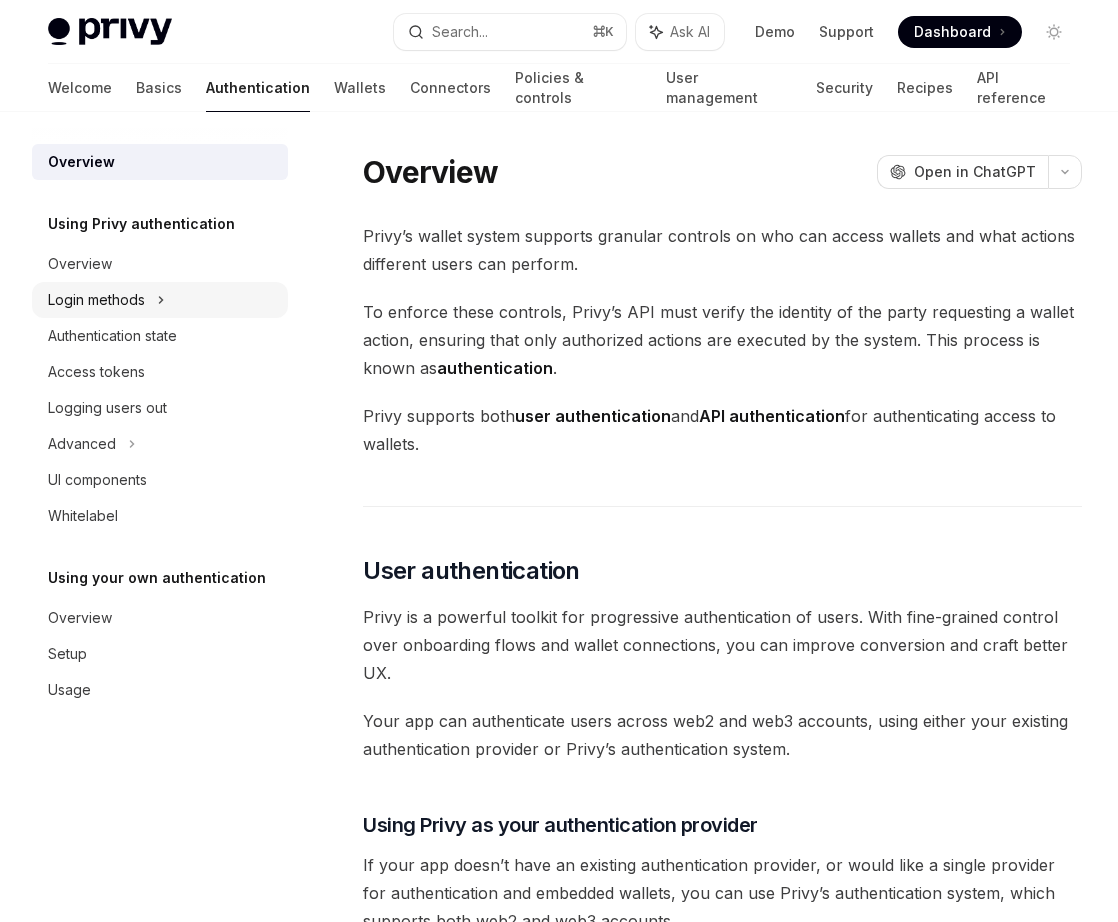 click on "Login methods" at bounding box center [96, 300] 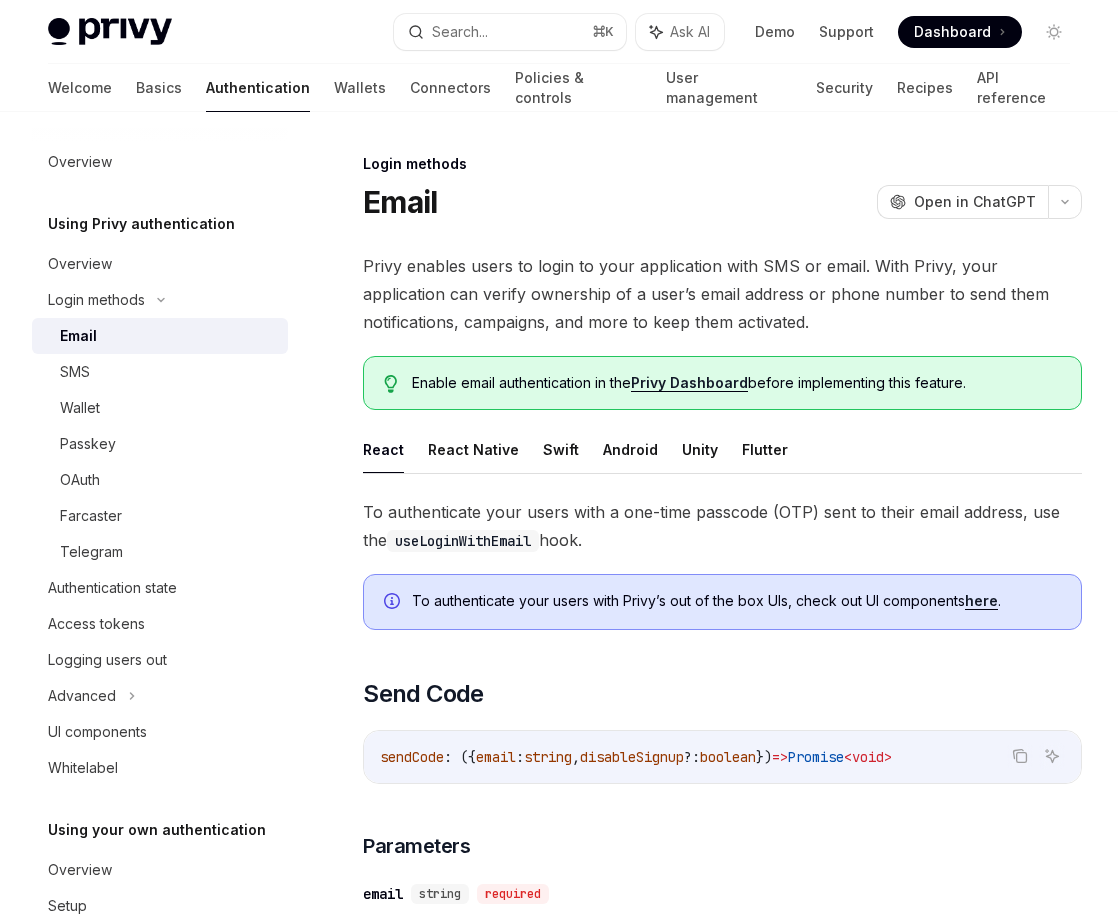 click on "Enable email authentication in the  Privy
Dashboard  before implementing this feature." at bounding box center [736, 383] 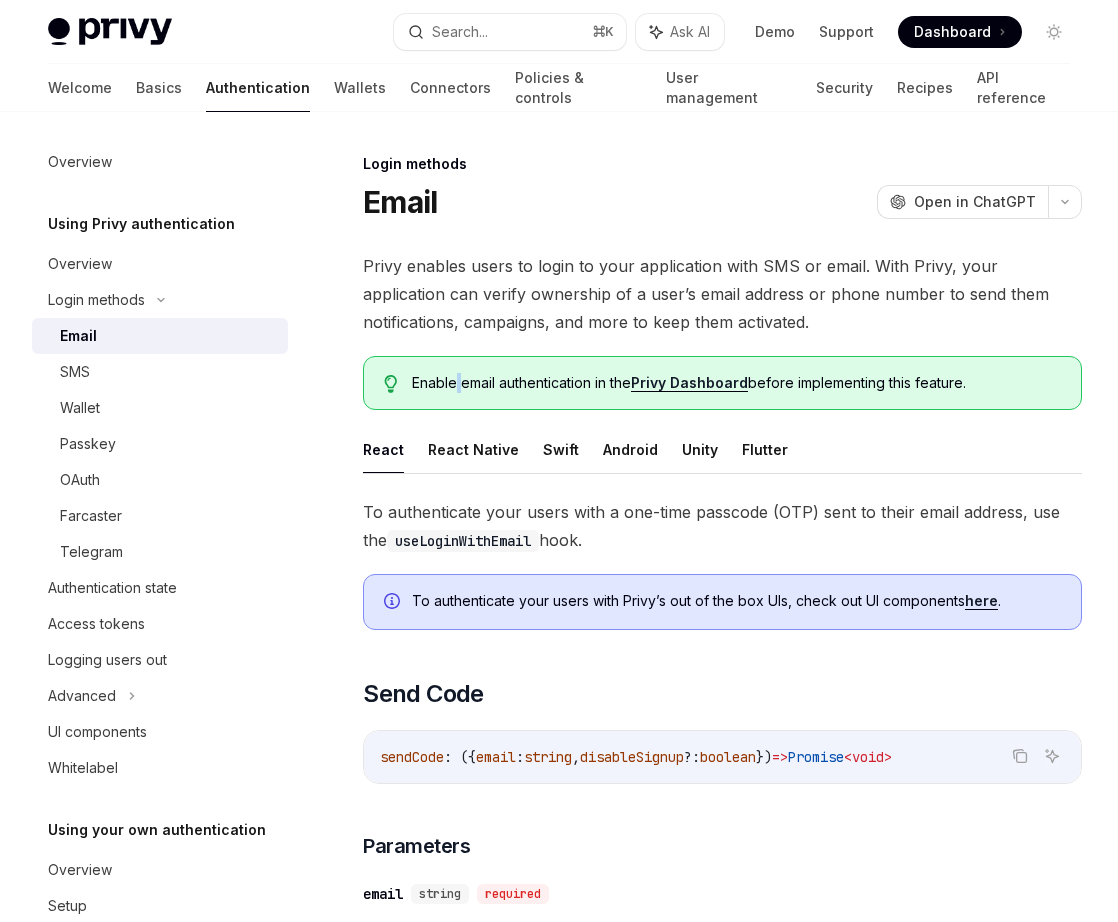 click on "Enable email authentication in the  Privy
Dashboard  before implementing this feature." at bounding box center (736, 383) 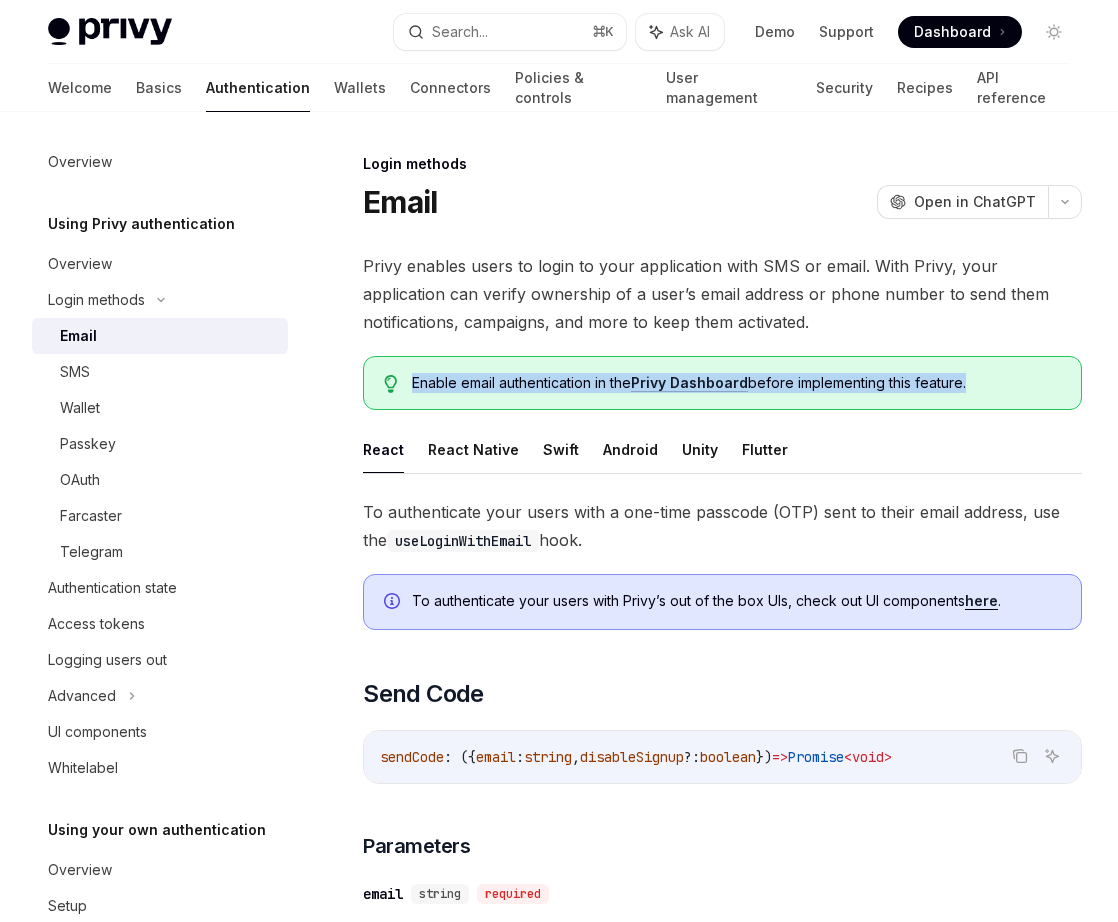 click on "To authenticate your users with Privy’s out of the box UIs, check out UI components  here ." at bounding box center [736, 601] 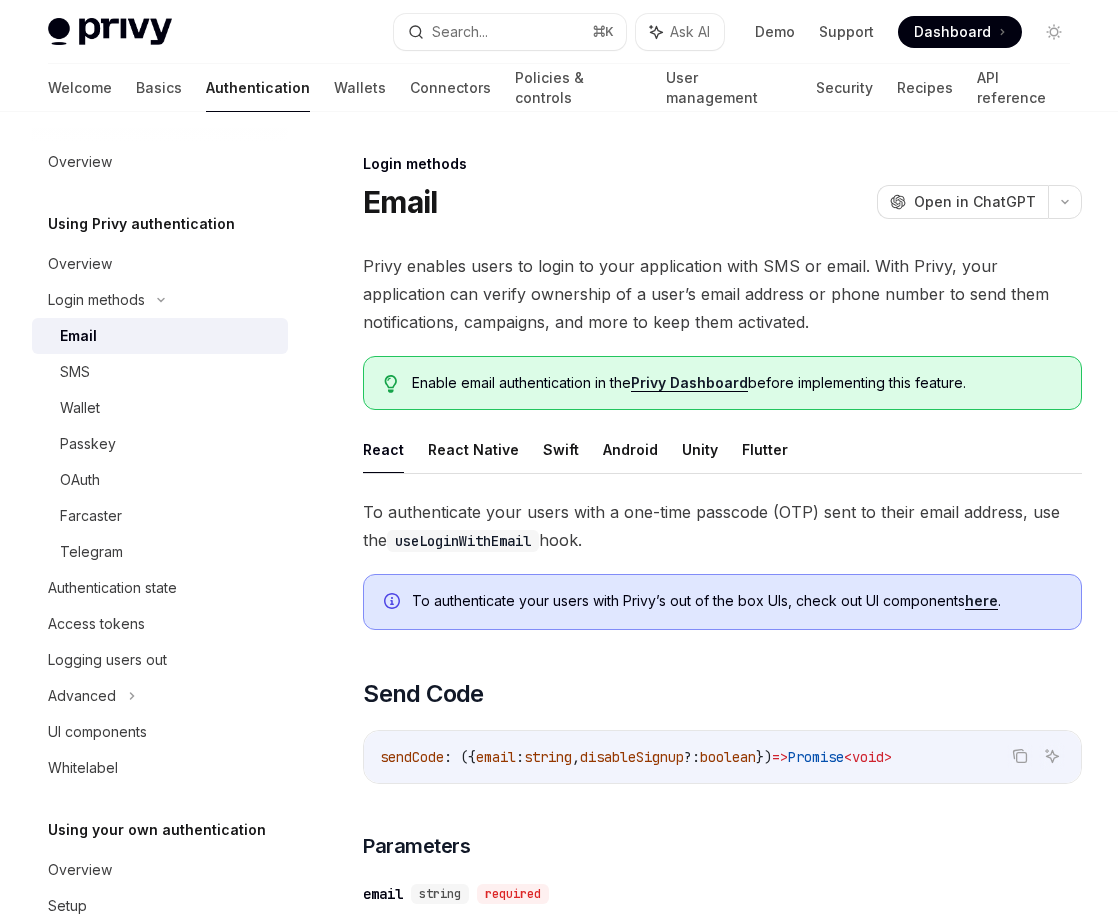 click on "To authenticate your users with Privy’s out of the box UIs, check out UI components  here ." at bounding box center [736, 601] 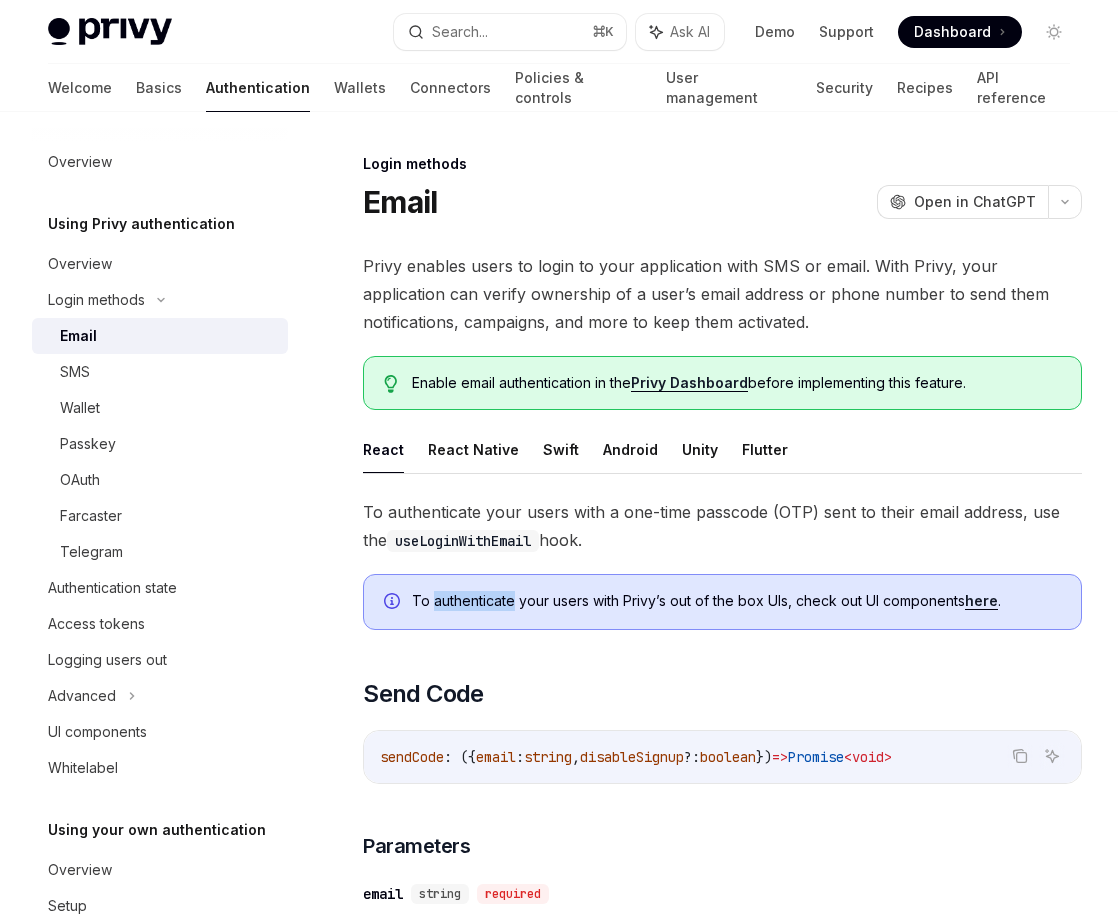 click on "To authenticate your users with Privy’s out of the box UIs, check out UI components  here ." at bounding box center (736, 601) 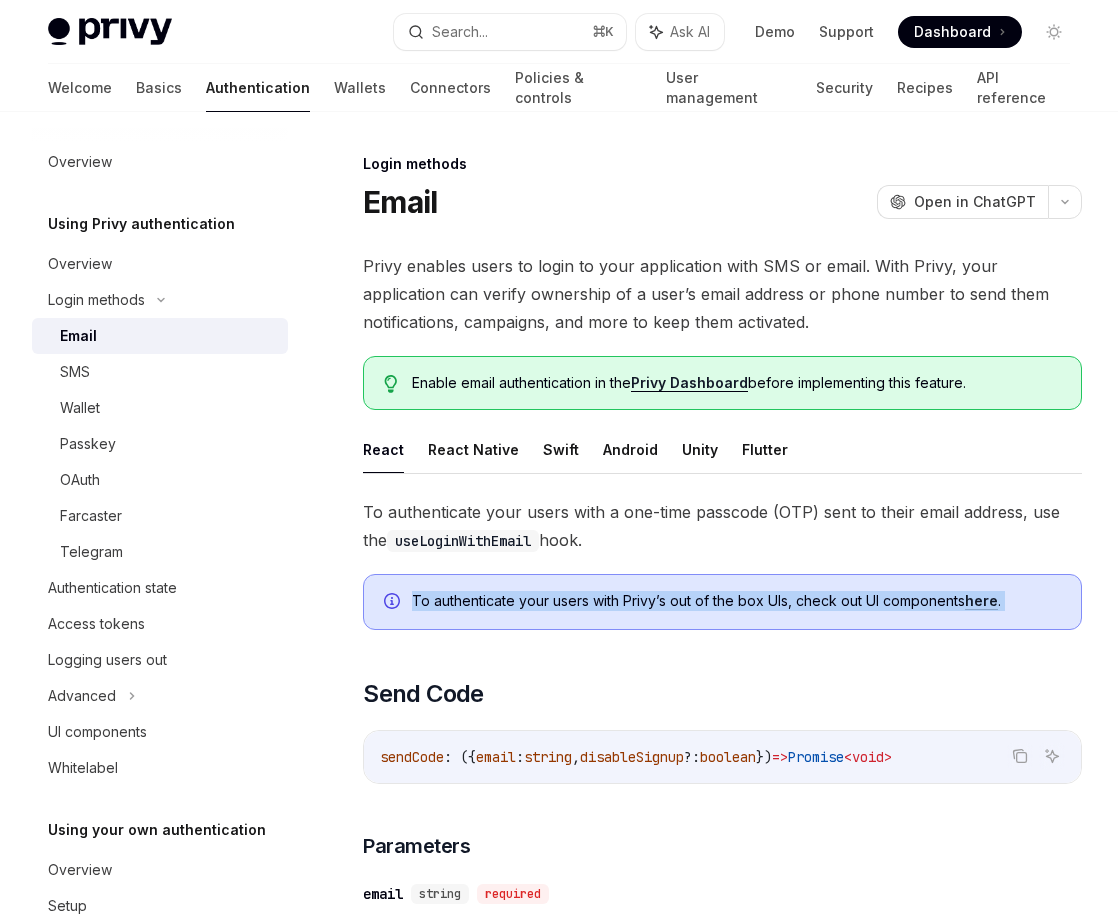 click on "To authenticate your users with Privy’s out of the box UIs, check out UI components  here ." at bounding box center (736, 601) 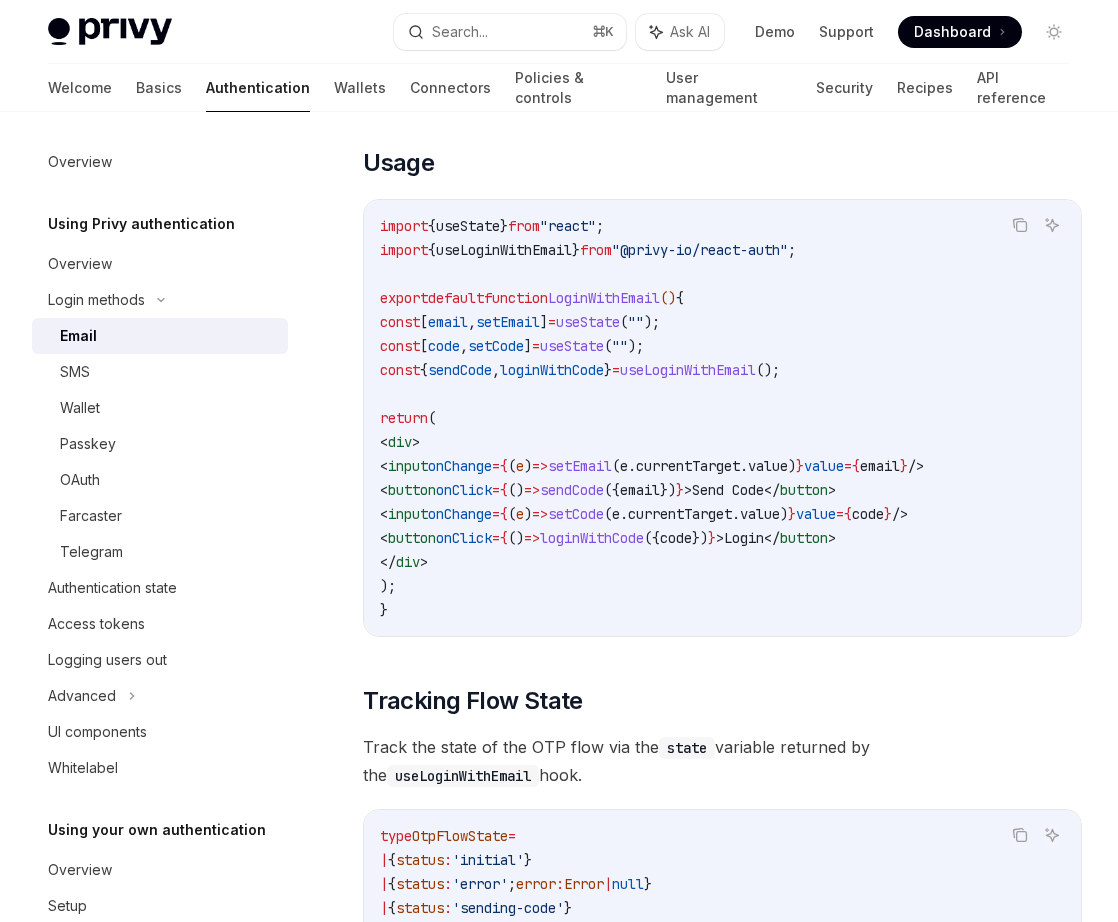 scroll, scrollTop: 1657, scrollLeft: 0, axis: vertical 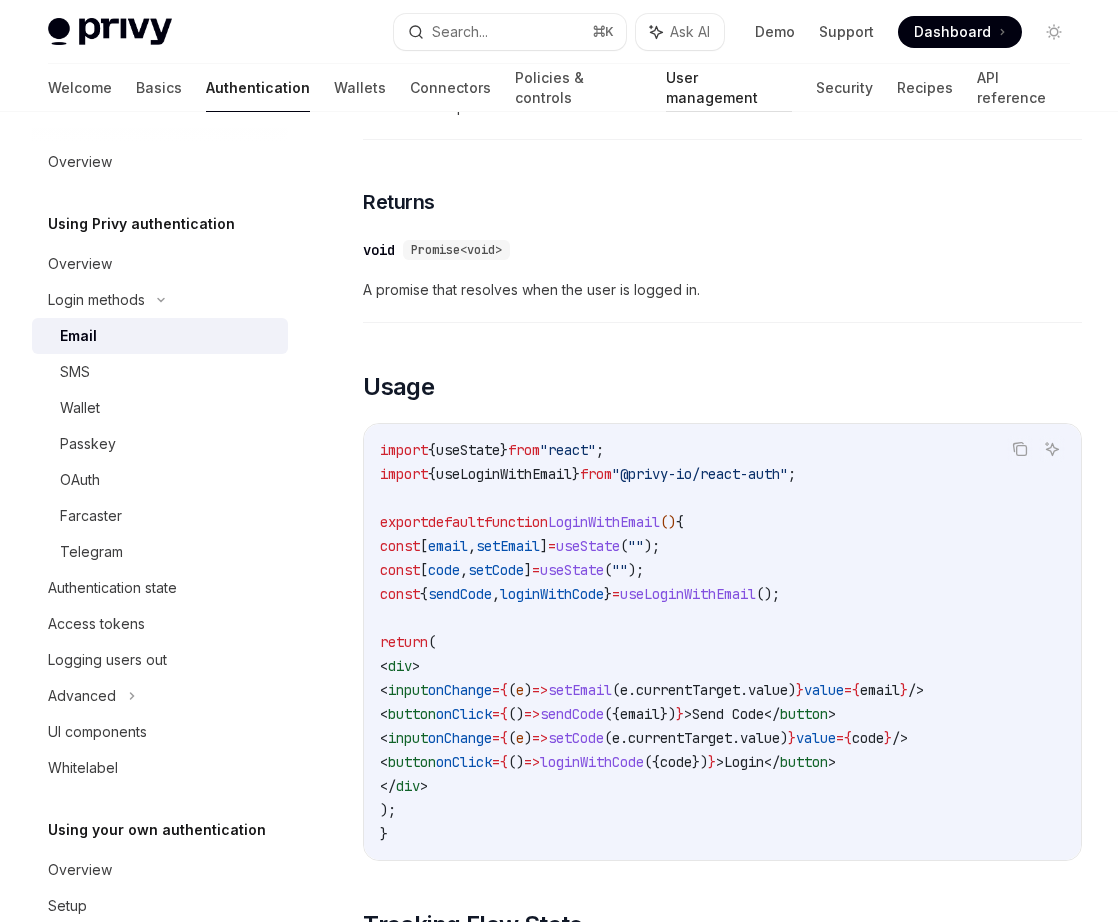 click on "User management" at bounding box center [728, 88] 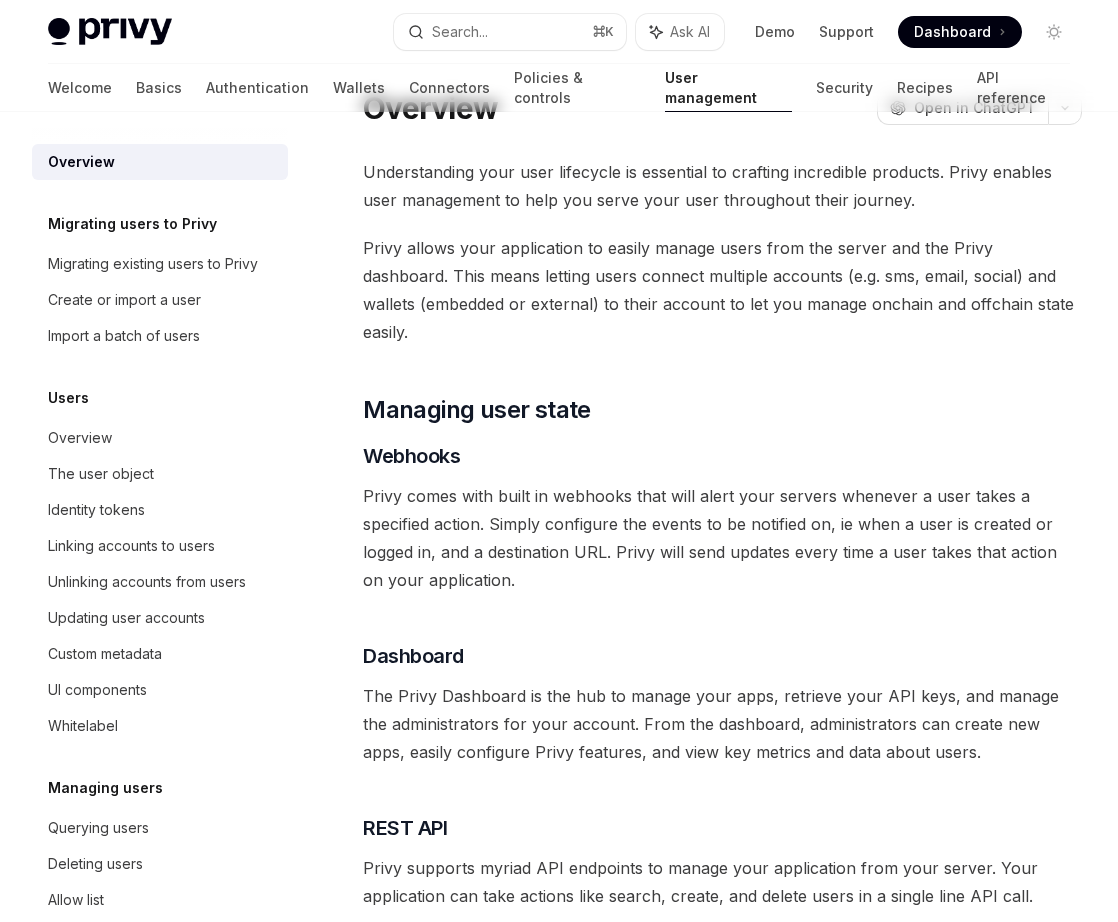scroll, scrollTop: 0, scrollLeft: 0, axis: both 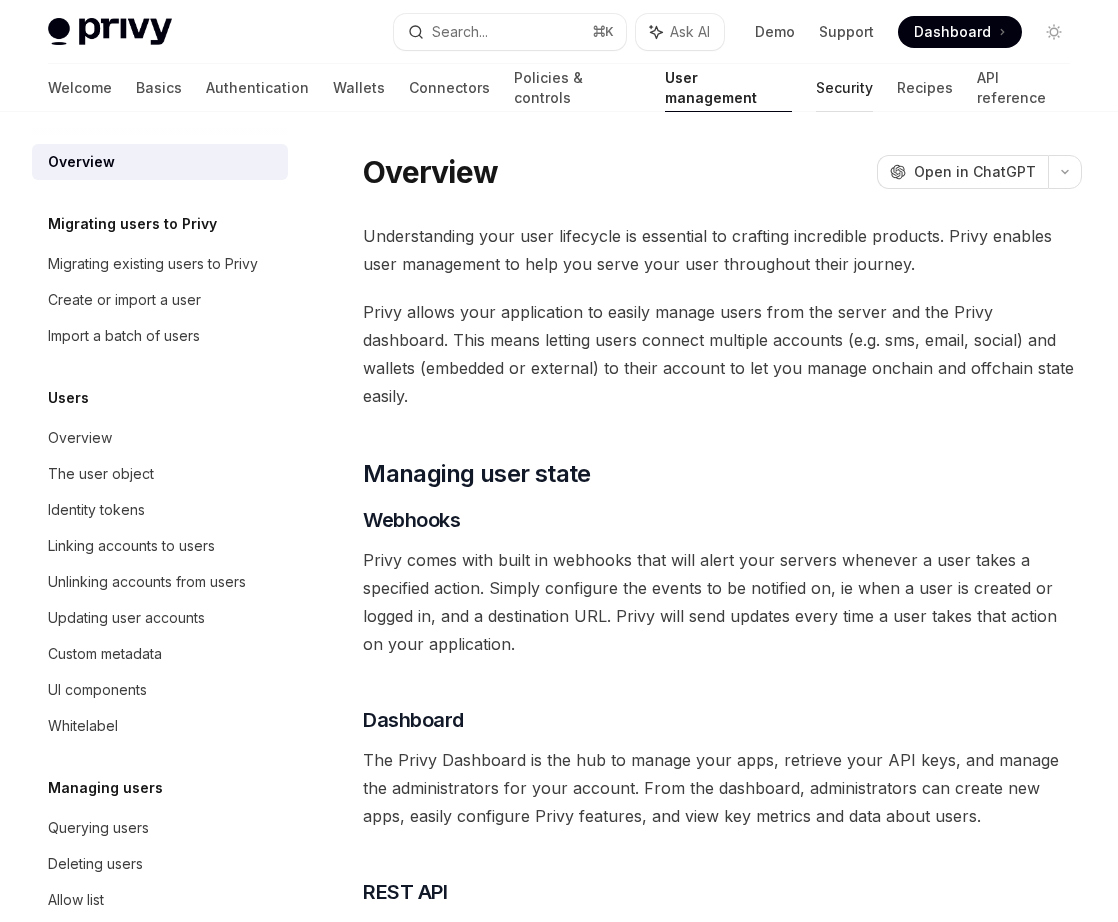 click on "Security" at bounding box center (844, 88) 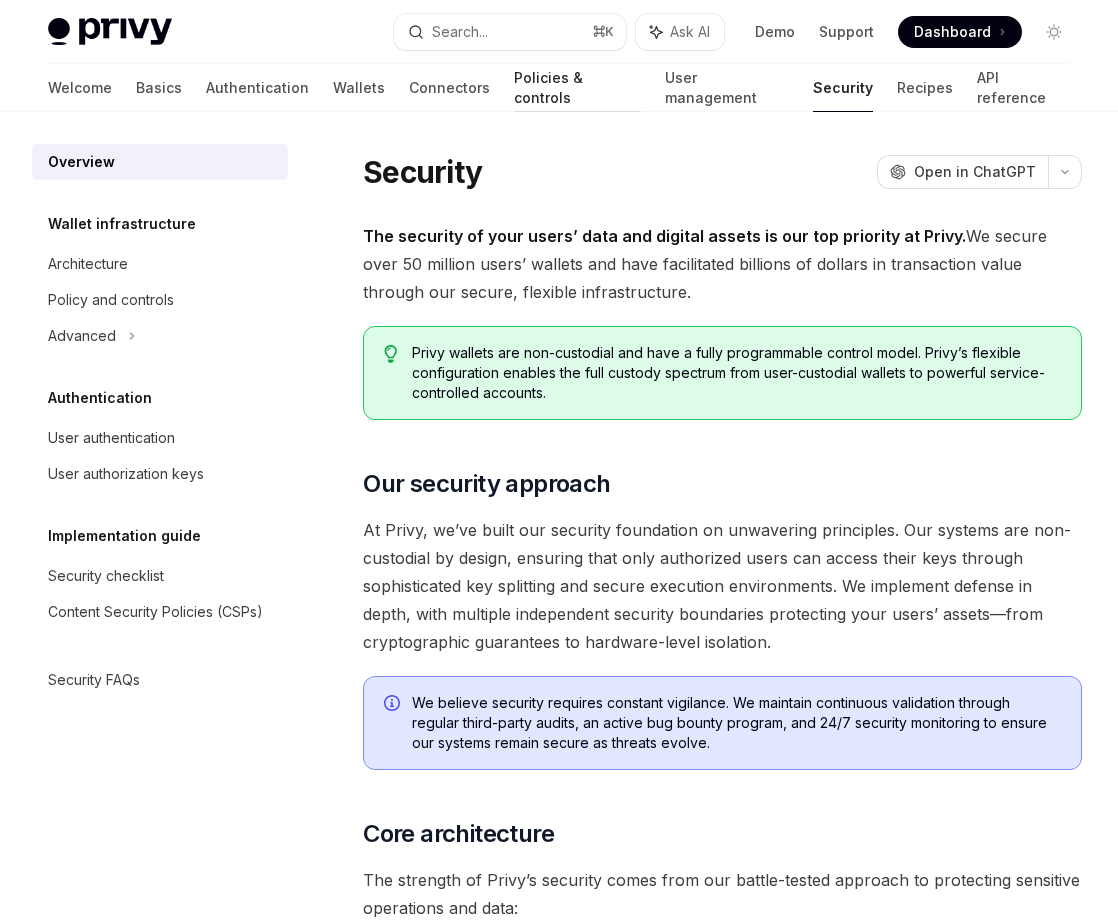 click on "Policies & controls" at bounding box center [577, 88] 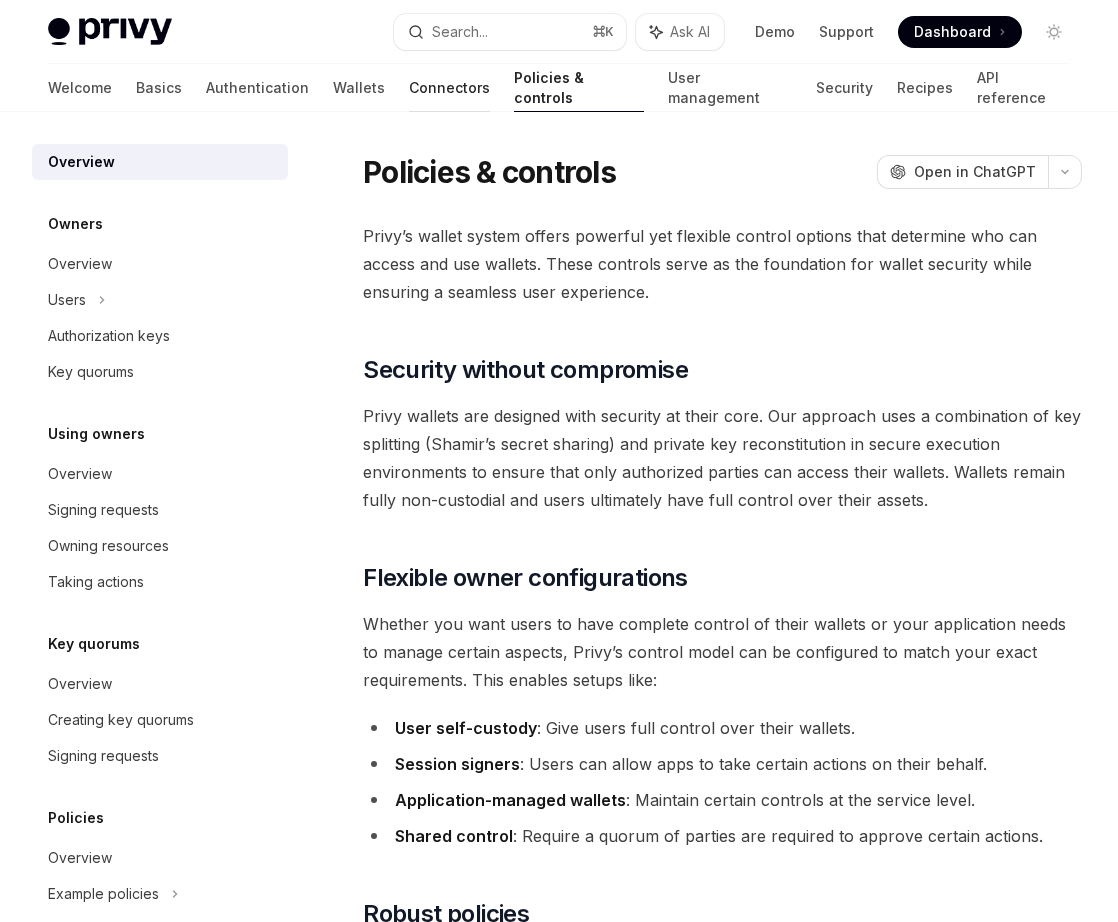 click on "Connectors" at bounding box center [449, 88] 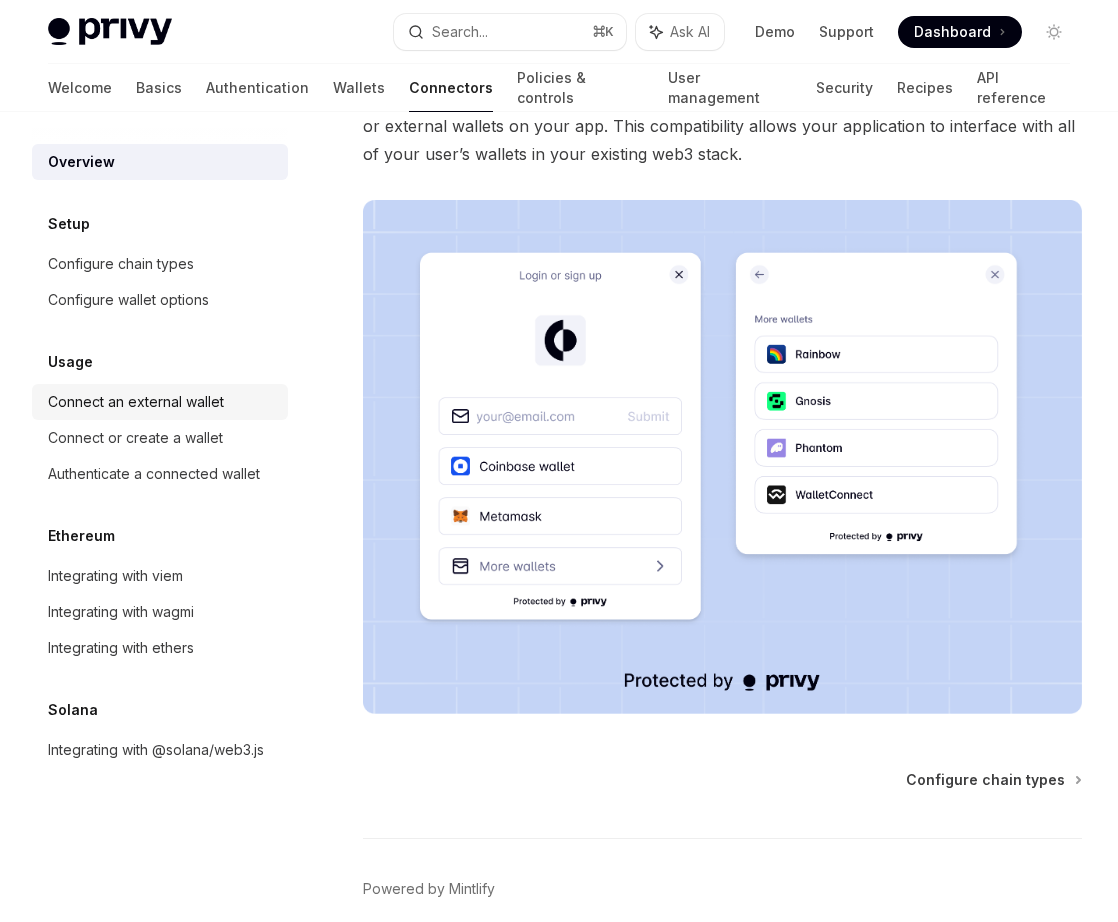 scroll, scrollTop: 235, scrollLeft: 0, axis: vertical 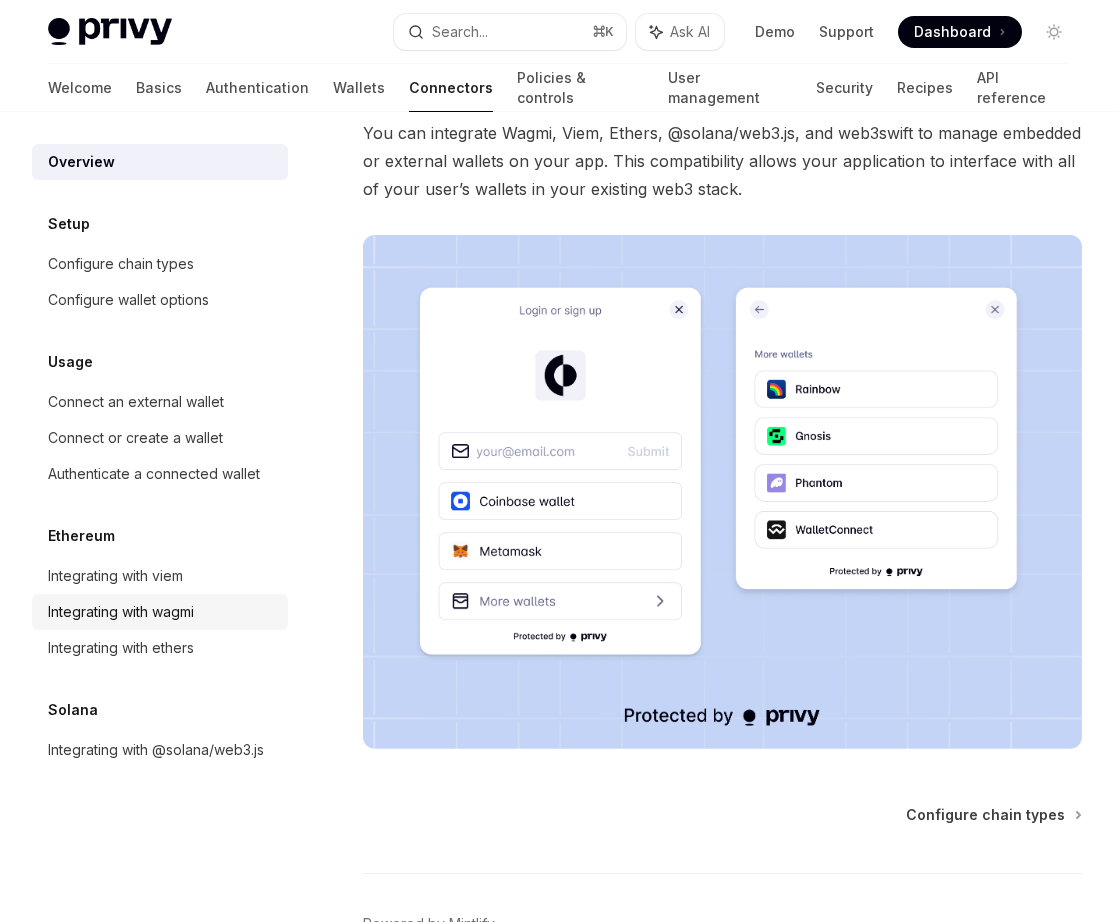 click on "Integrating with wagmi" at bounding box center (160, 612) 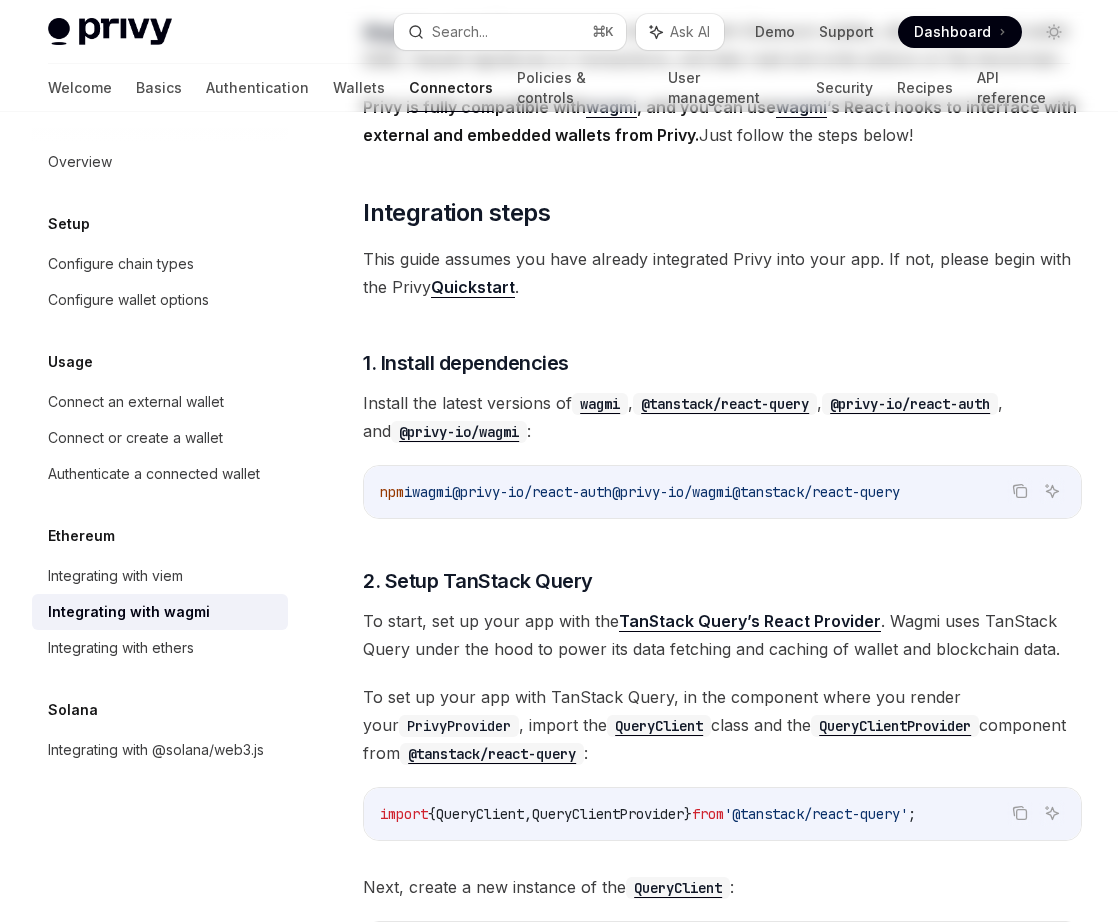 scroll, scrollTop: 0, scrollLeft: 0, axis: both 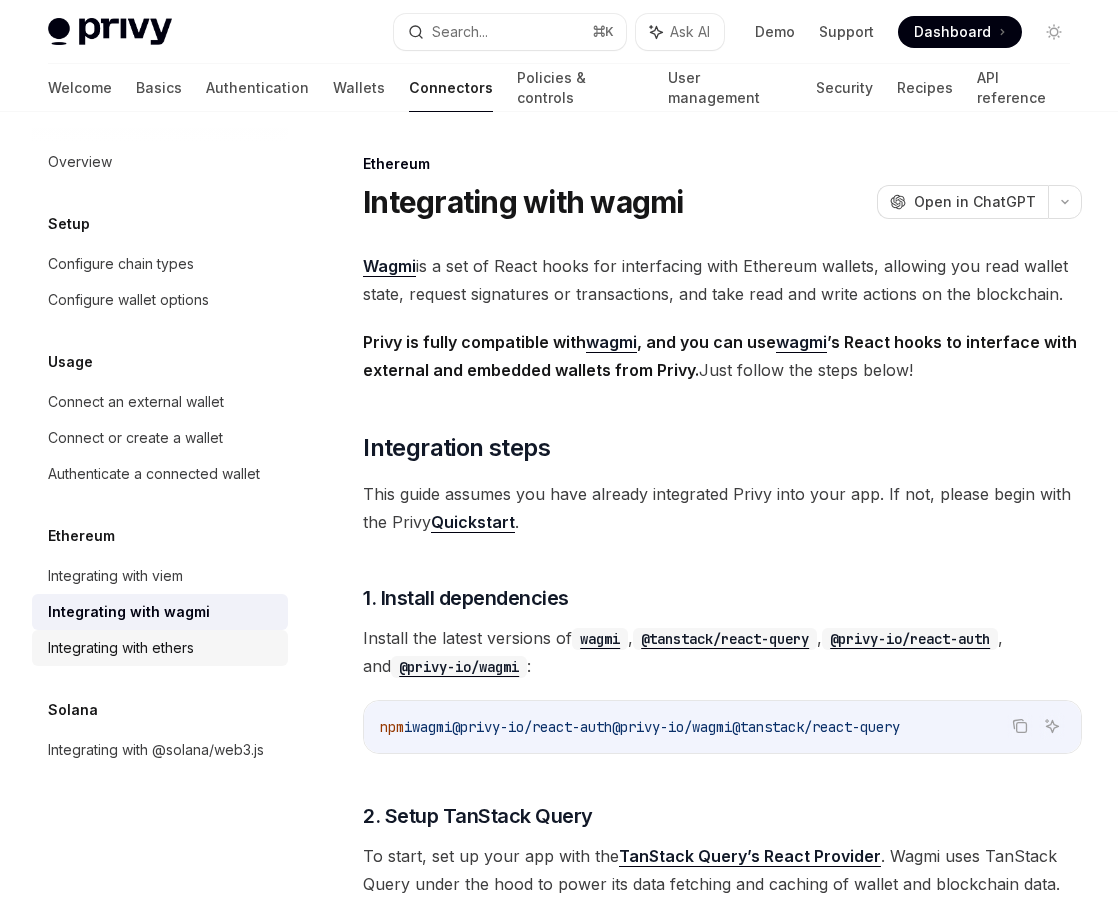 click on "Integrating with ethers" at bounding box center [121, 648] 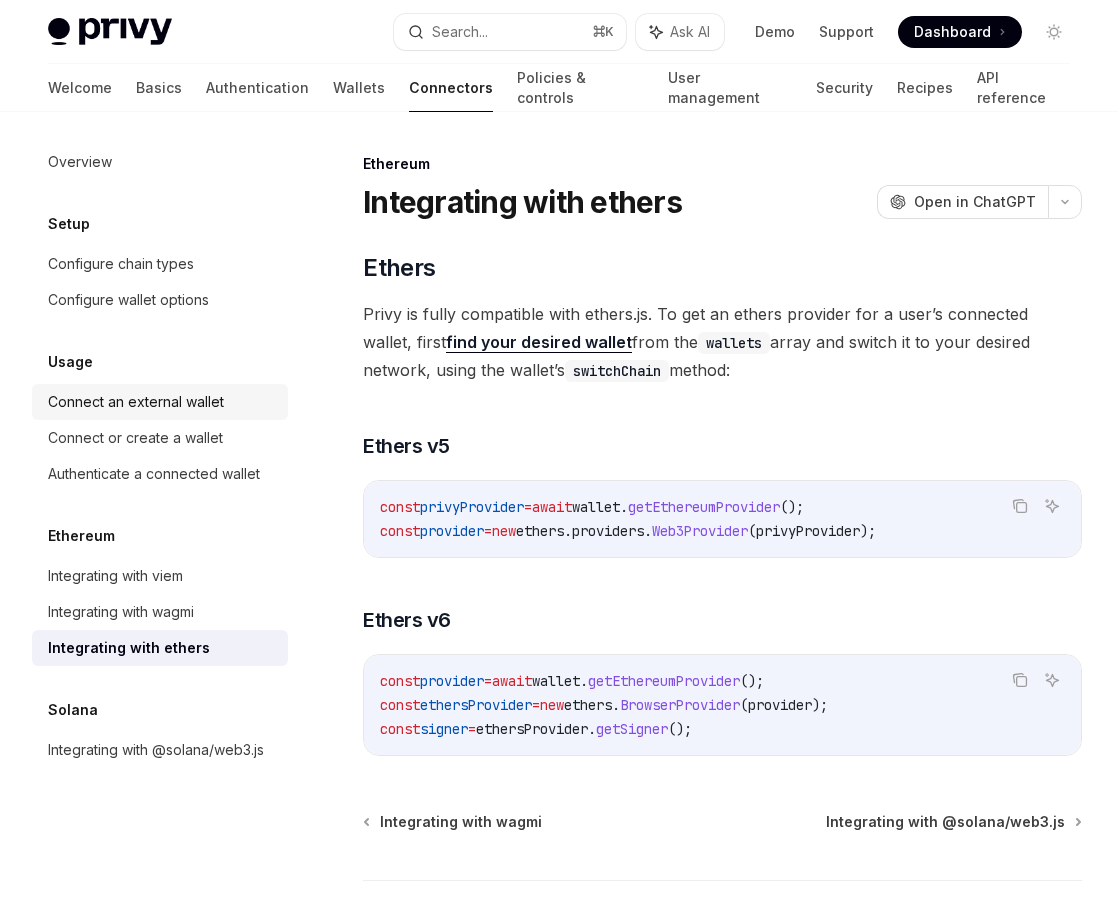 click on "Connect an external wallet" at bounding box center [160, 402] 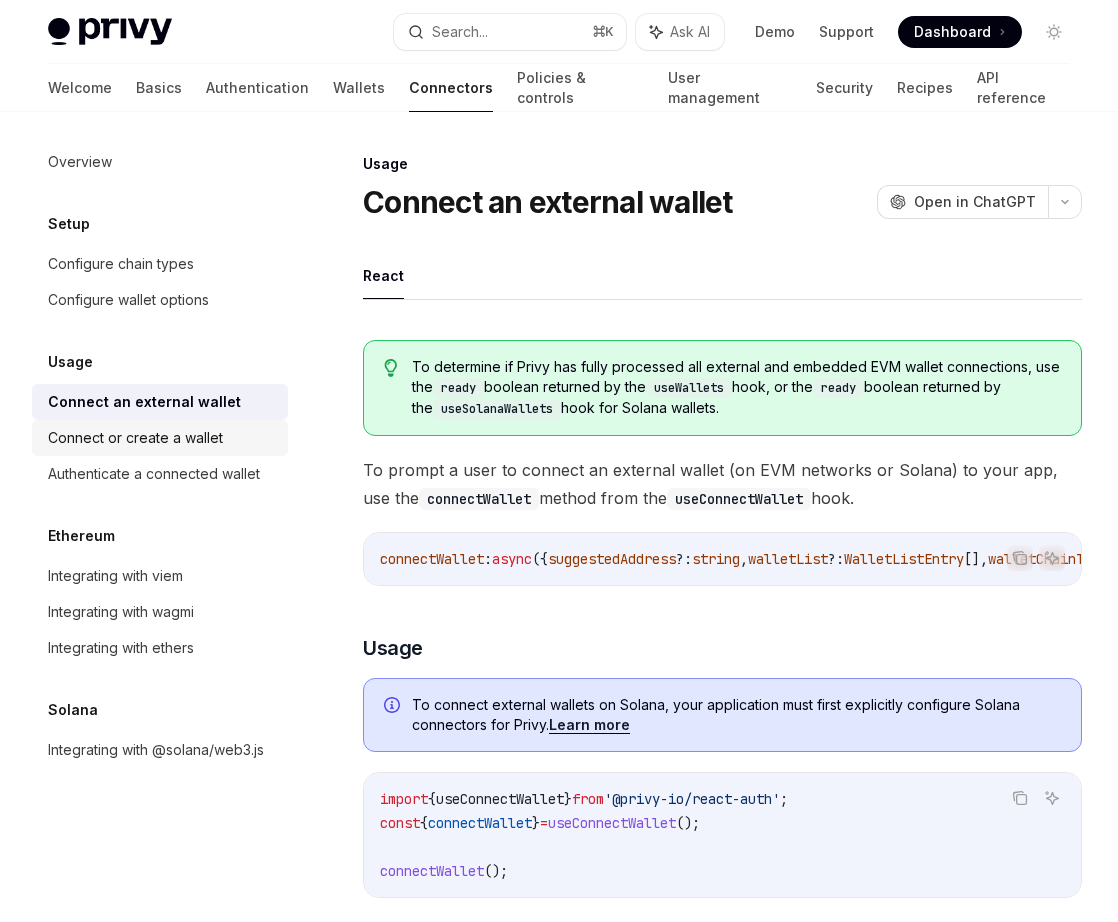 click on "Connect or create a wallet" at bounding box center (135, 438) 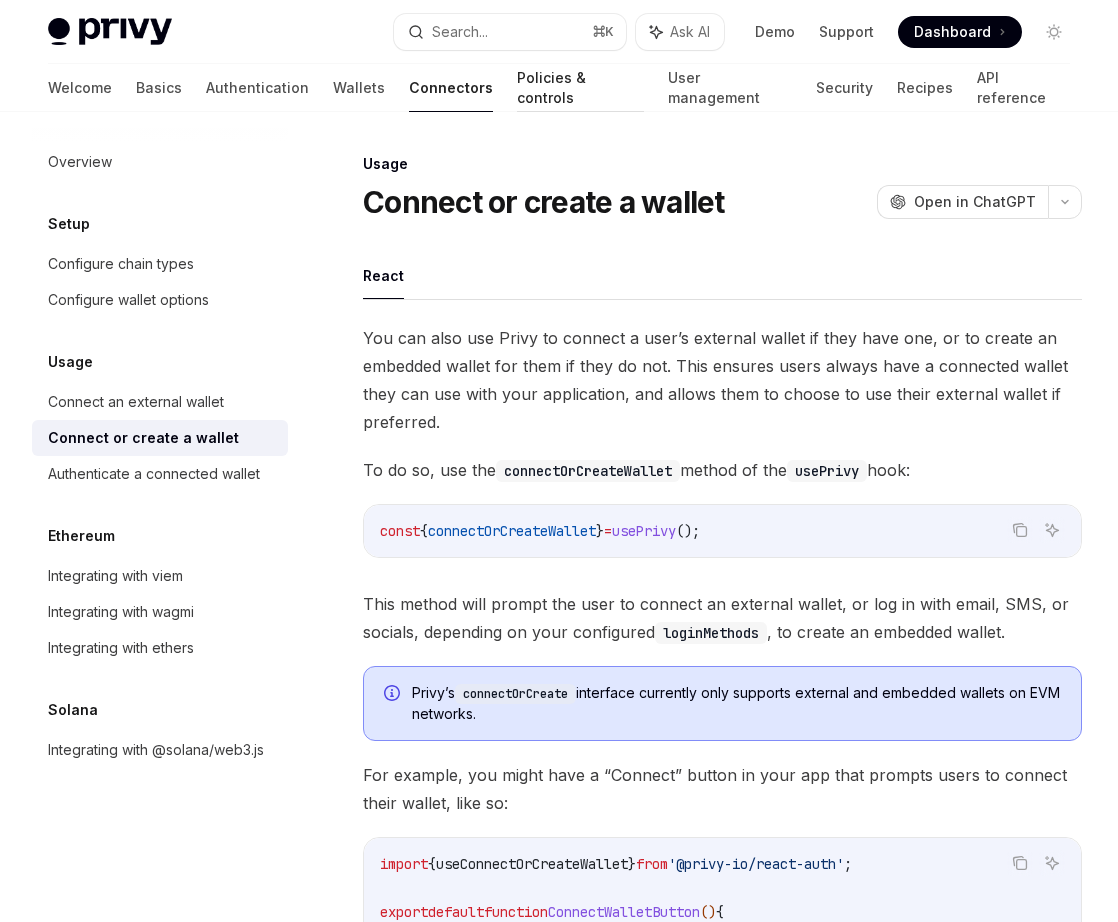 click on "Policies & controls" at bounding box center (580, 88) 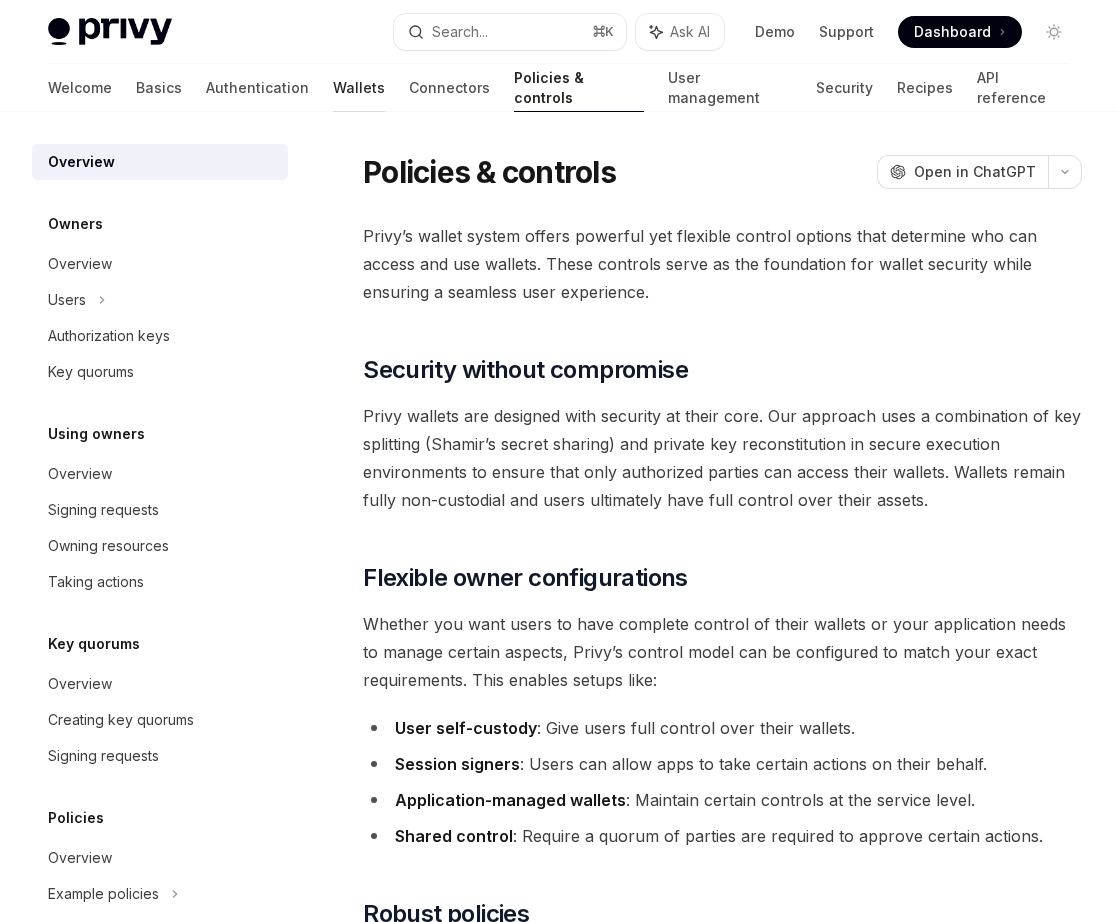 click on "Wallets" at bounding box center (359, 88) 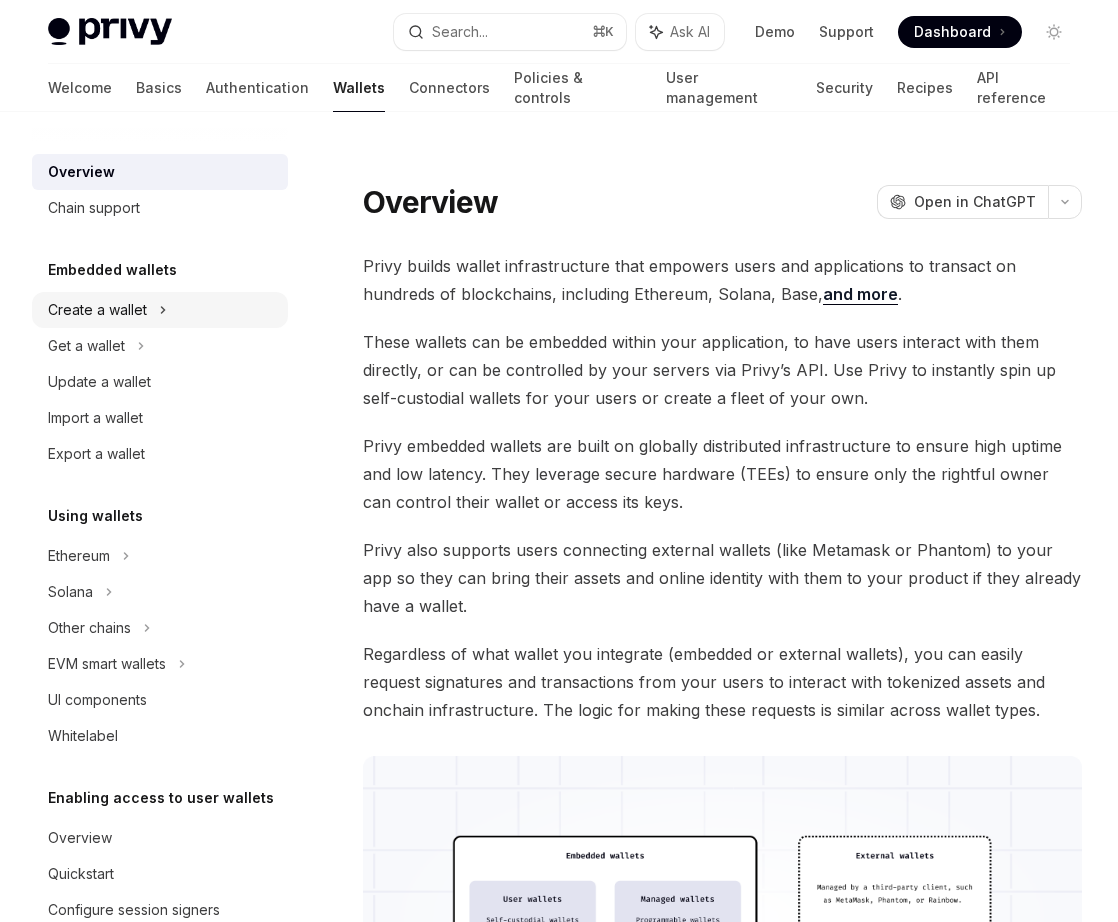 click on "Create a wallet" at bounding box center (160, 310) 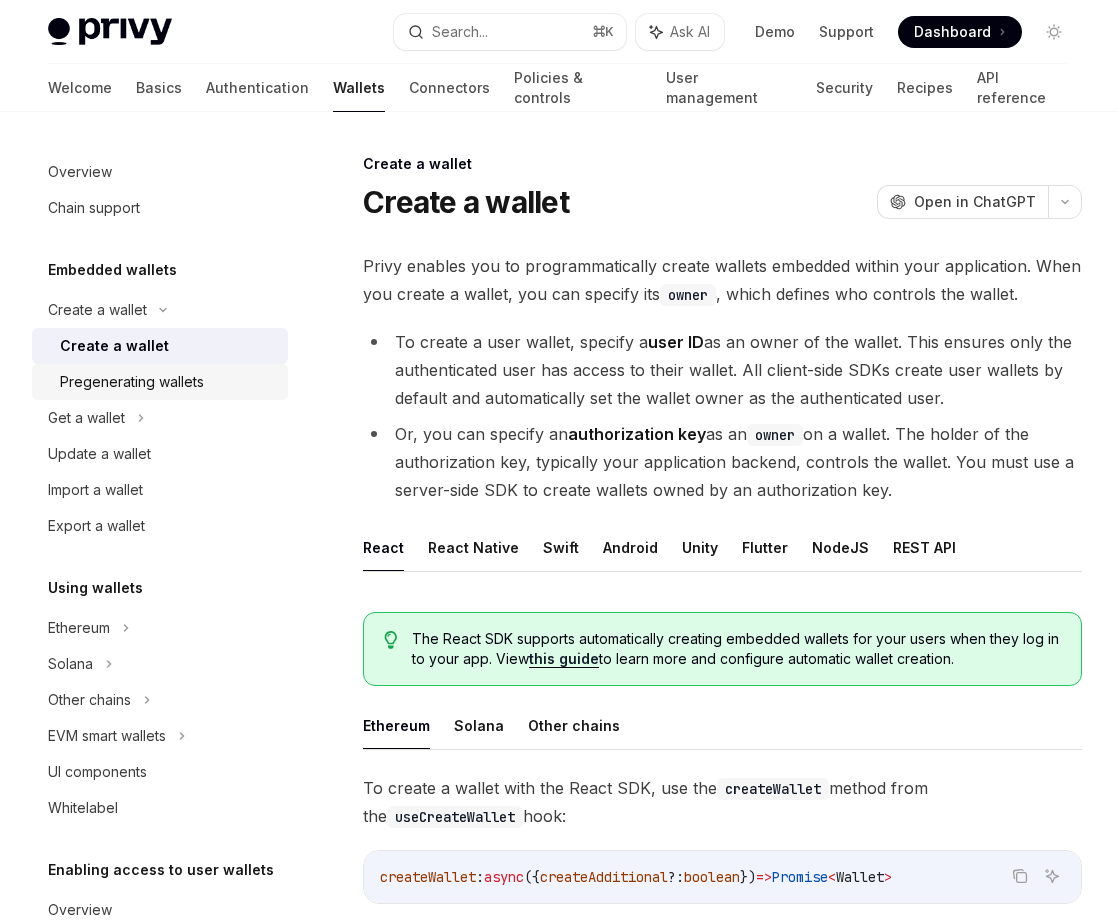 click on "Pregenerating wallets" at bounding box center [160, 382] 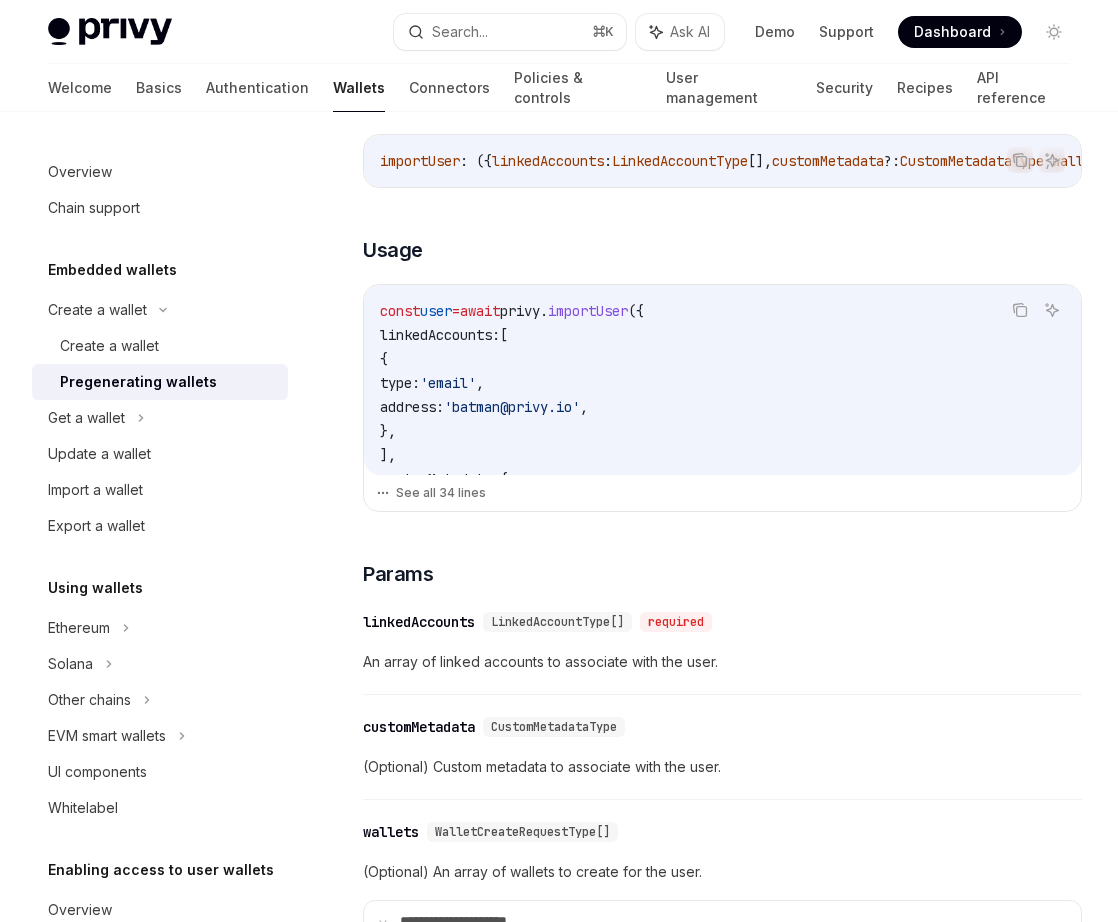scroll, scrollTop: 540, scrollLeft: 0, axis: vertical 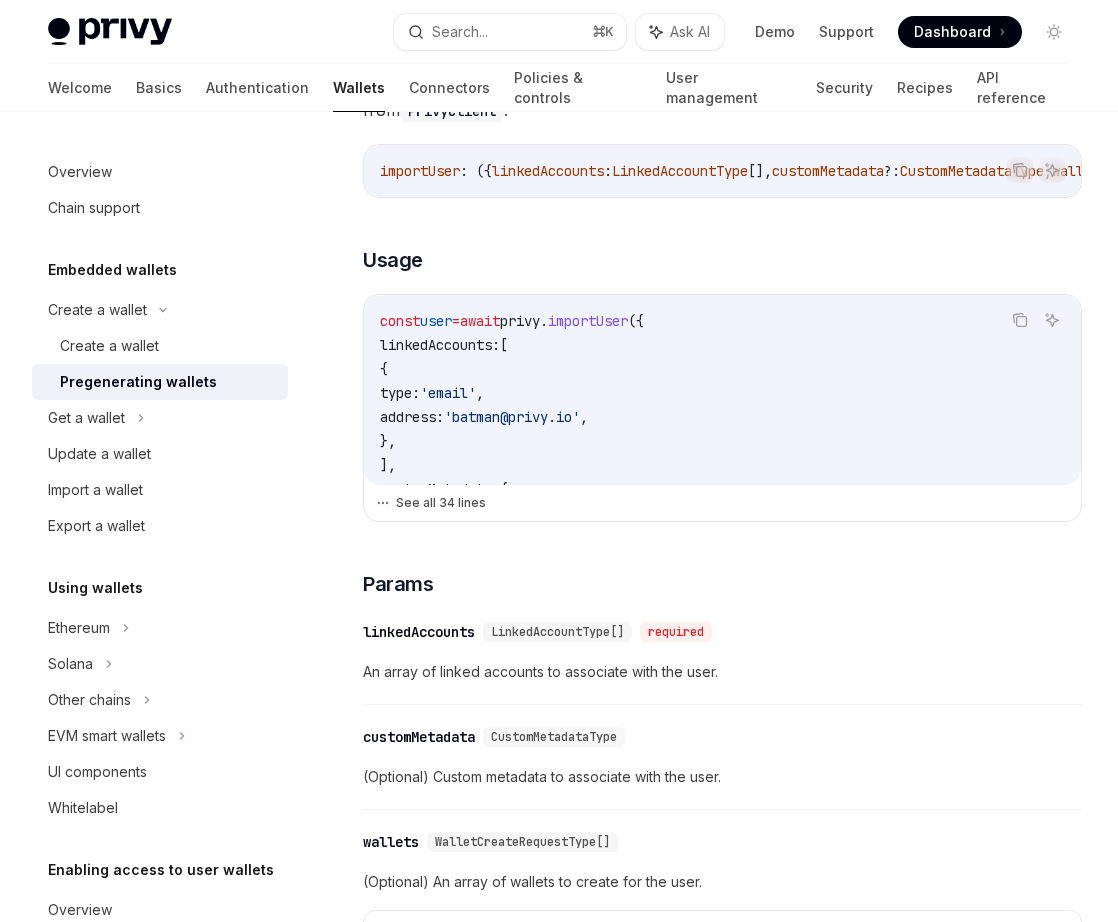 click on "See all 34 lines" at bounding box center (722, 503) 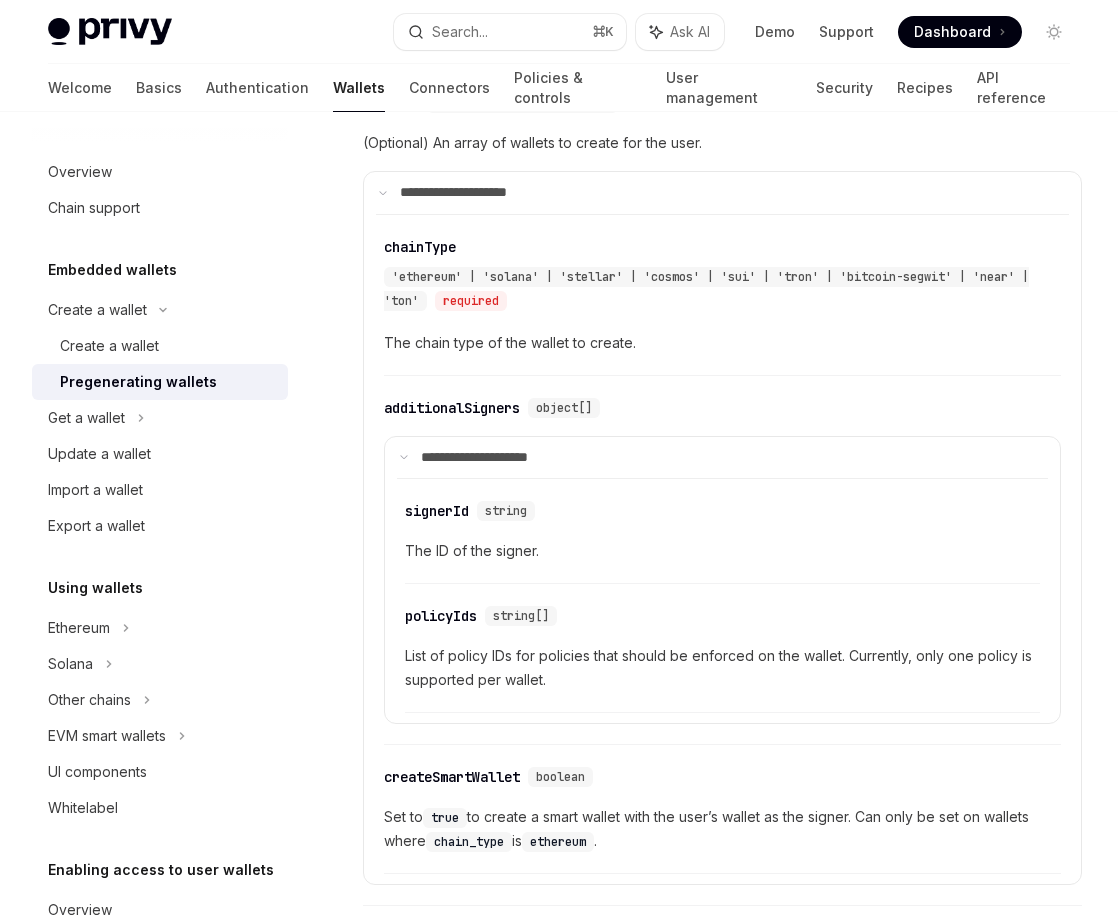 scroll, scrollTop: 1956, scrollLeft: 0, axis: vertical 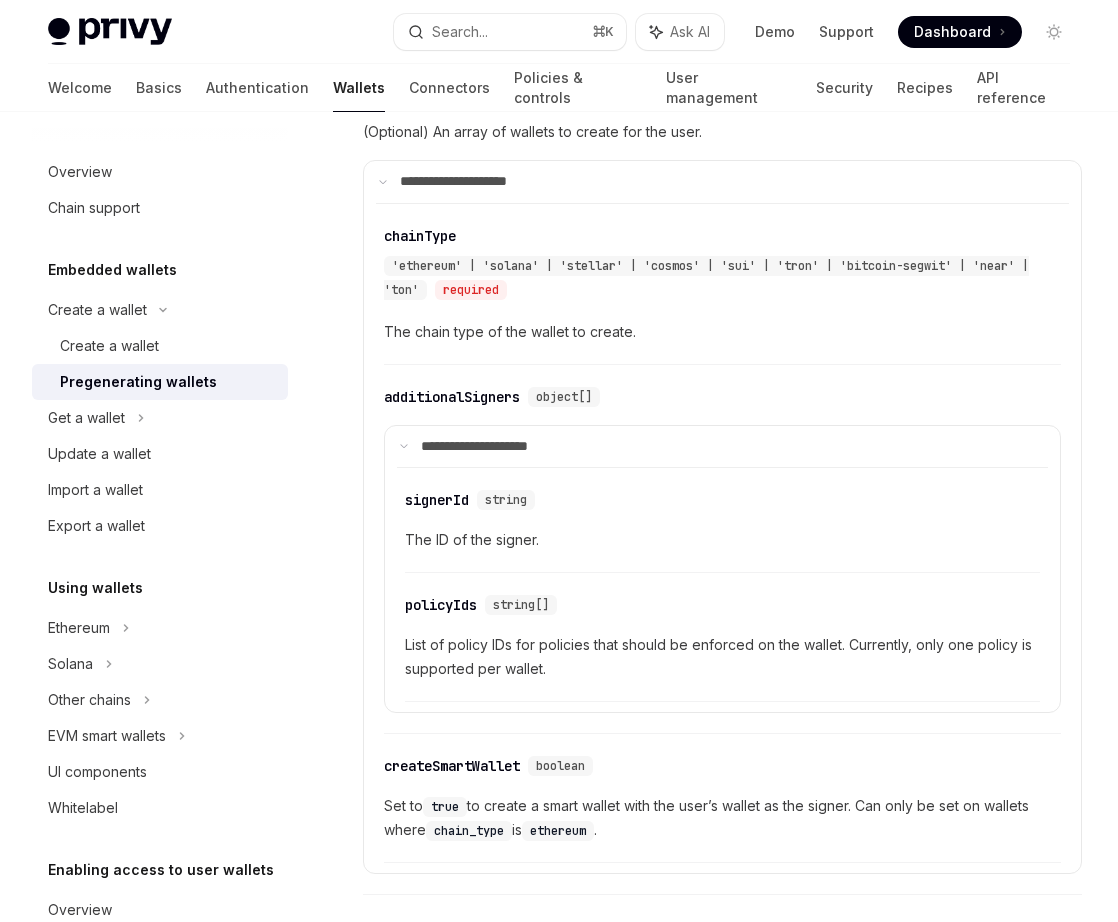 click on "The ID of the signer." at bounding box center (722, 540) 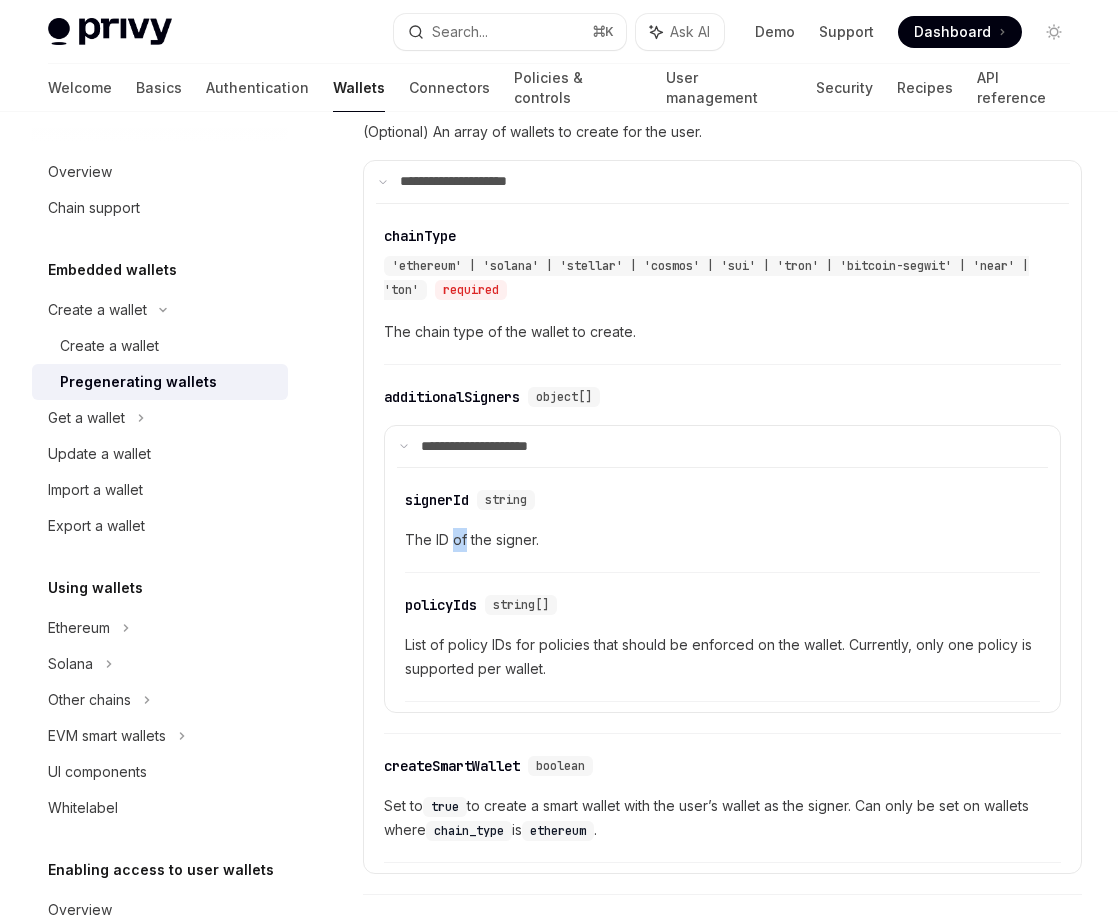 click on "The ID of the signer." at bounding box center [722, 540] 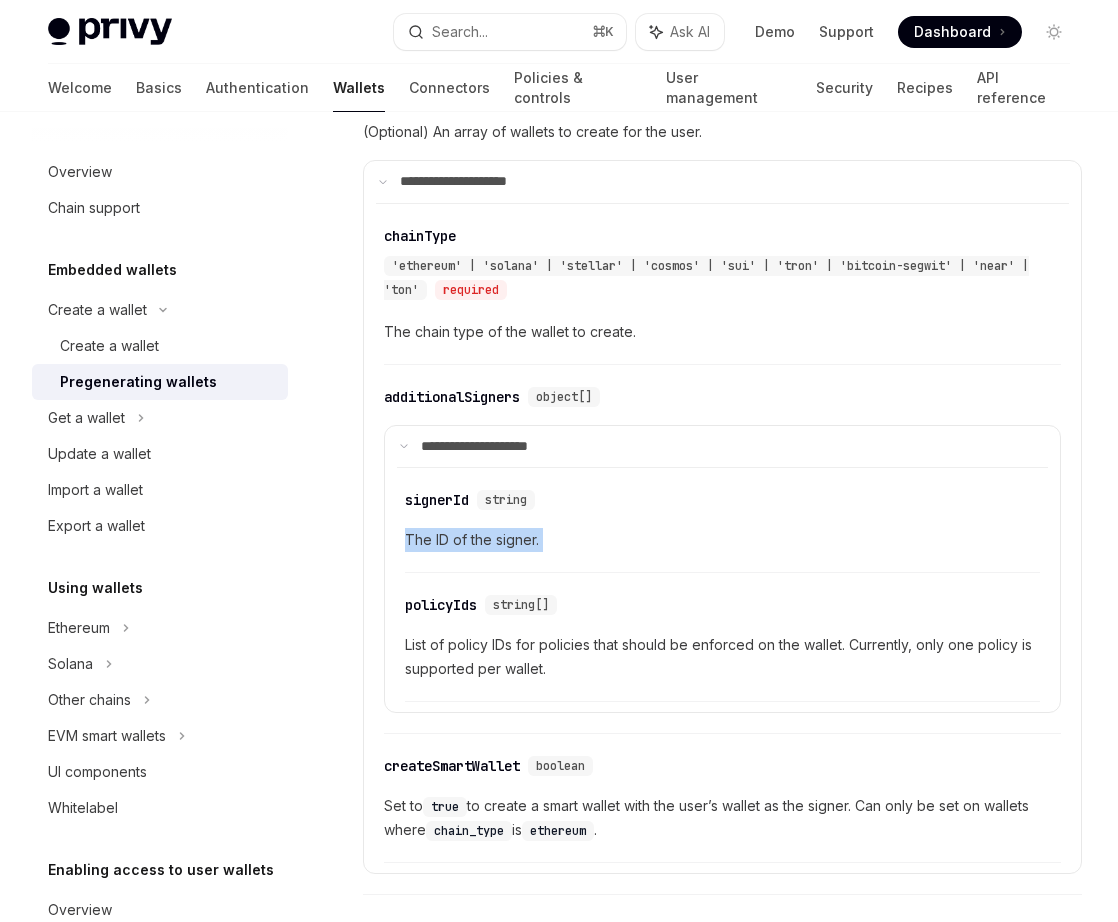 click on "The ID of the signer." at bounding box center [722, 540] 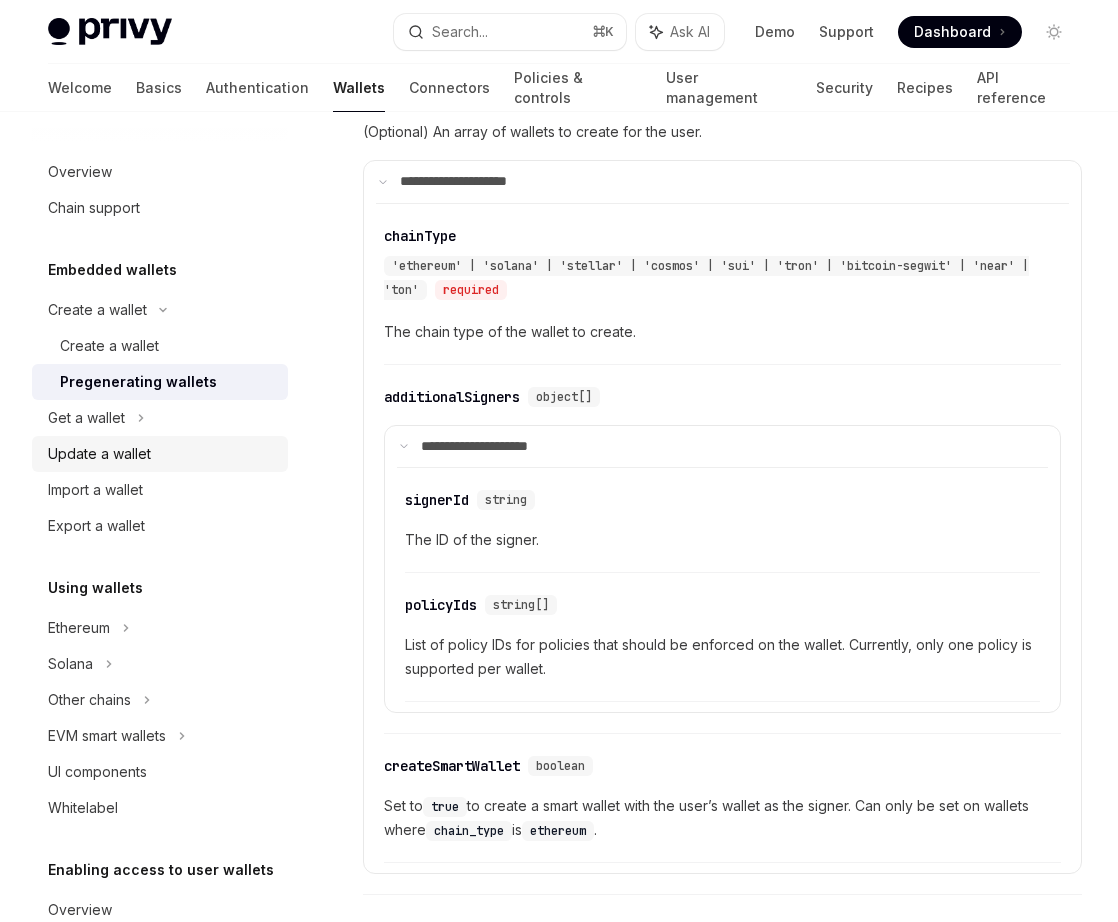 click on "Update a wallet" at bounding box center [162, 454] 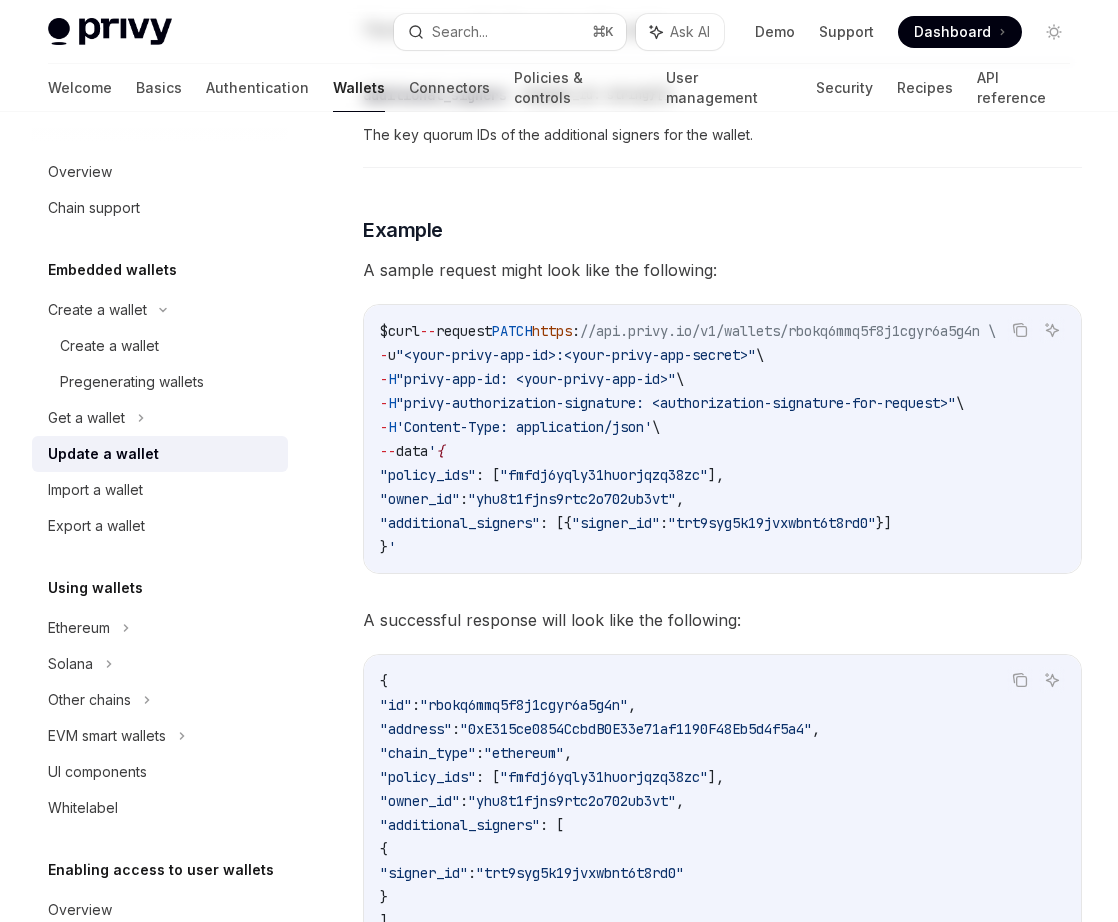 scroll, scrollTop: 0, scrollLeft: 0, axis: both 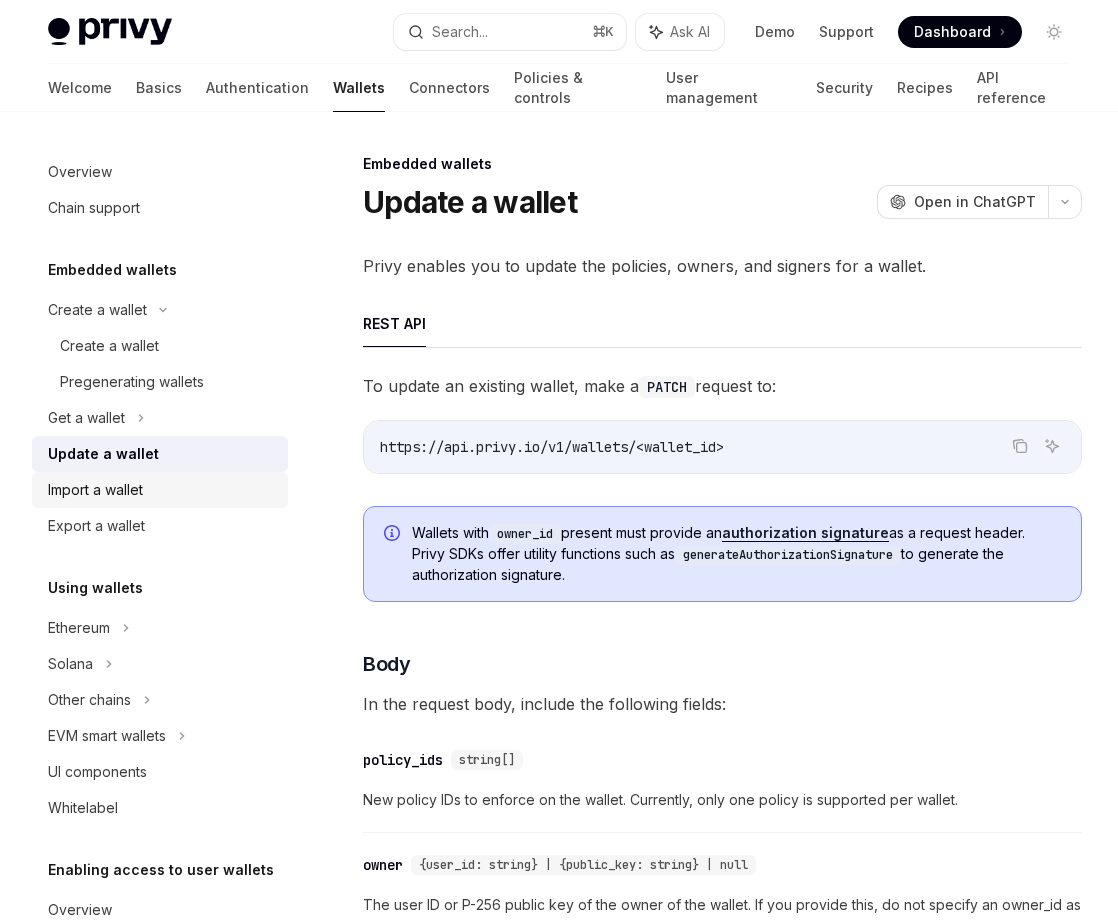 click on "Import a wallet" at bounding box center (162, 490) 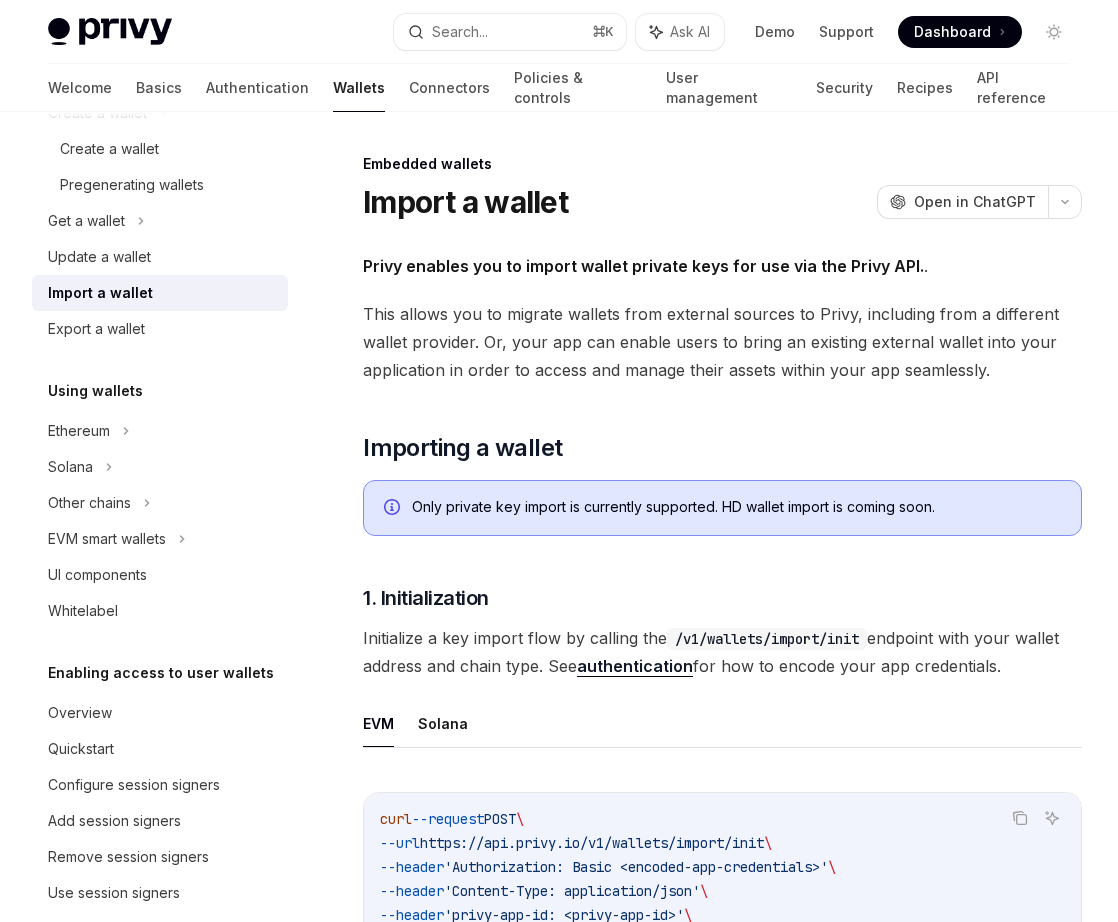 scroll, scrollTop: 0, scrollLeft: 0, axis: both 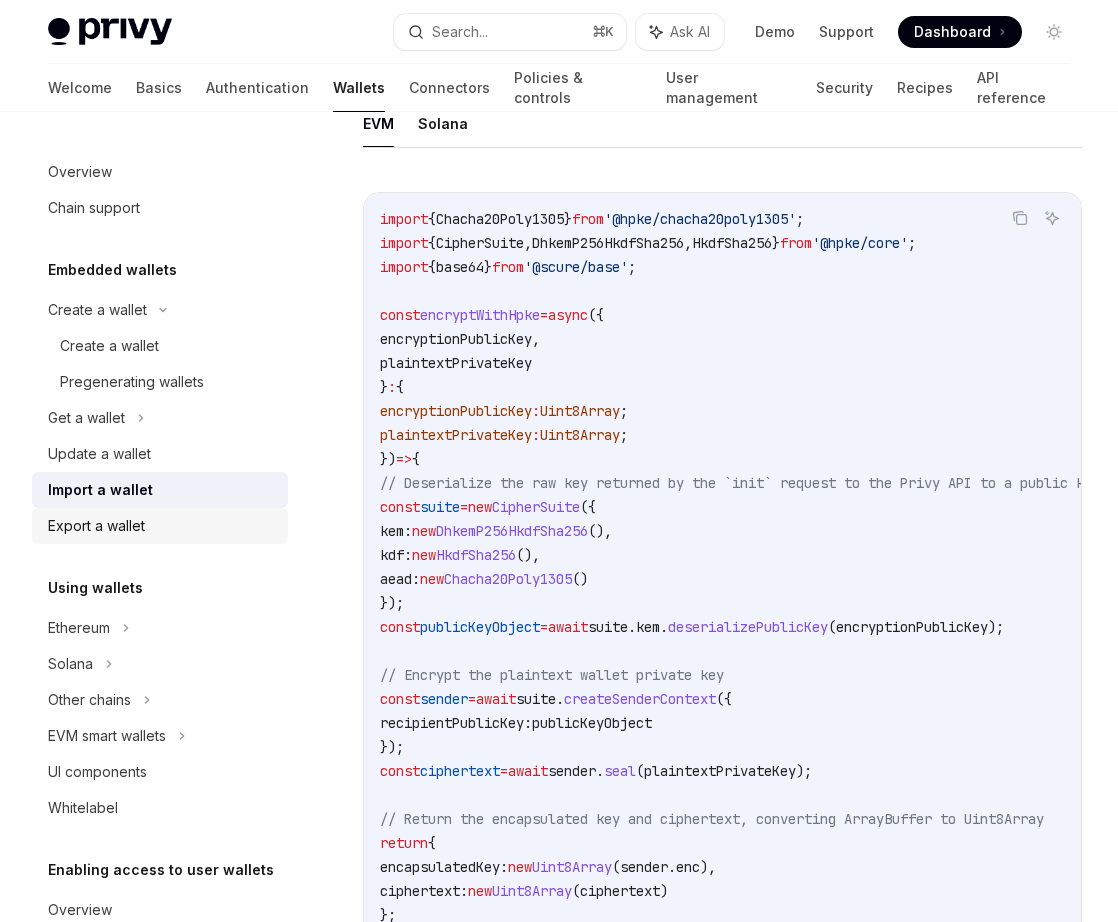 click on "Export a wallet" at bounding box center (162, 526) 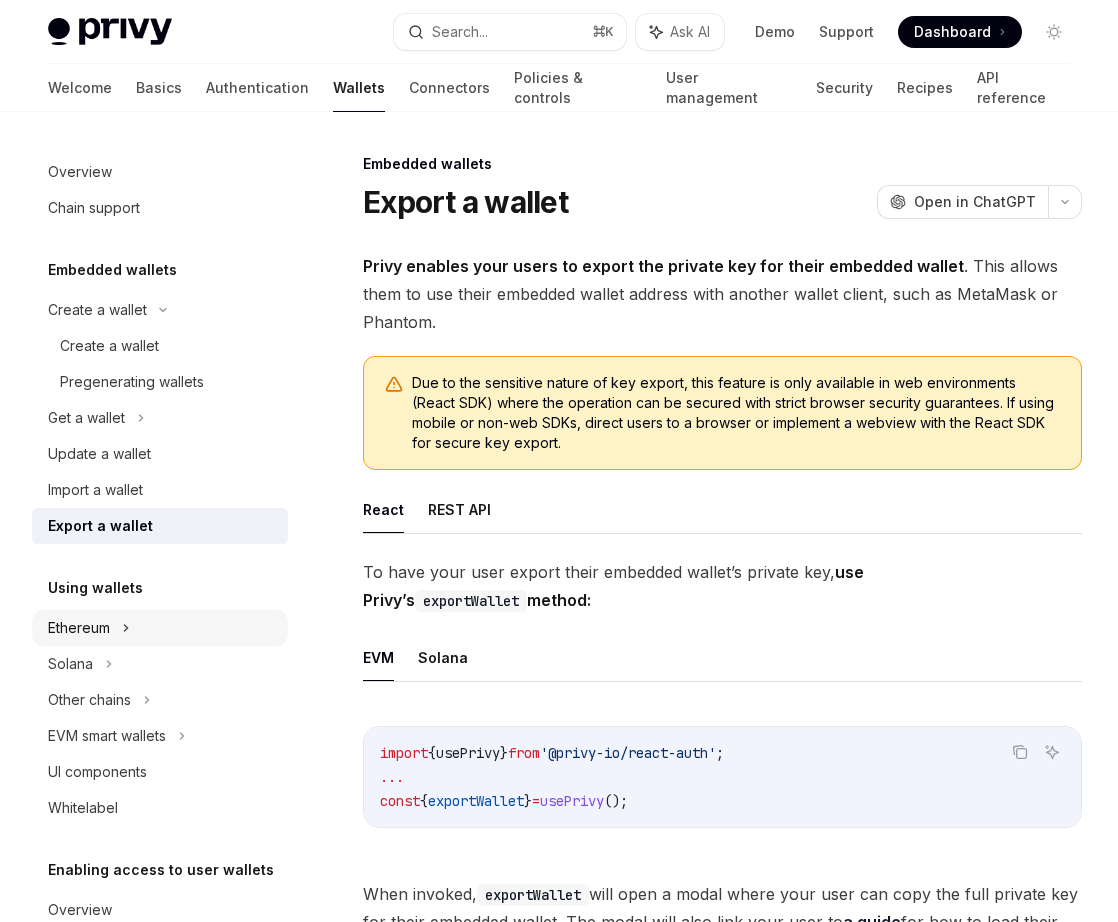 click on "Ethereum" at bounding box center (160, 310) 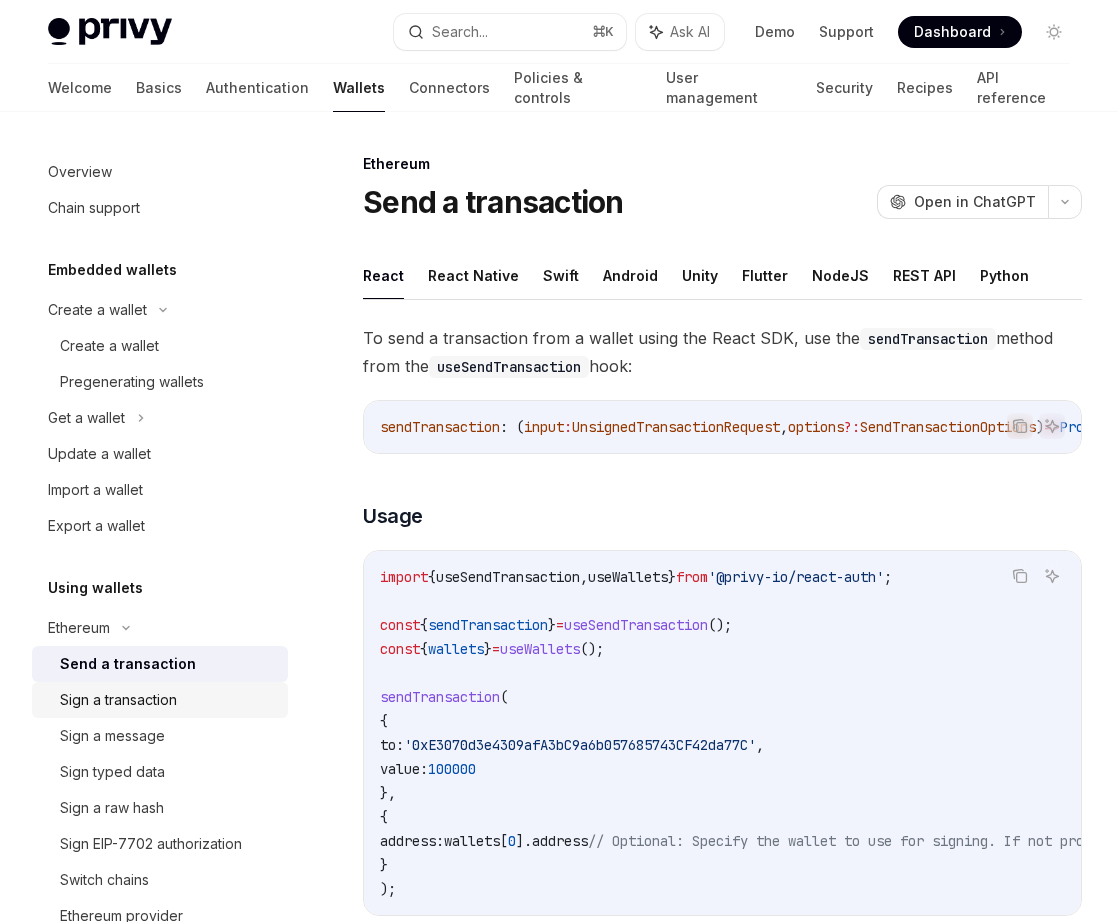 click on "Sign a transaction" at bounding box center (118, 700) 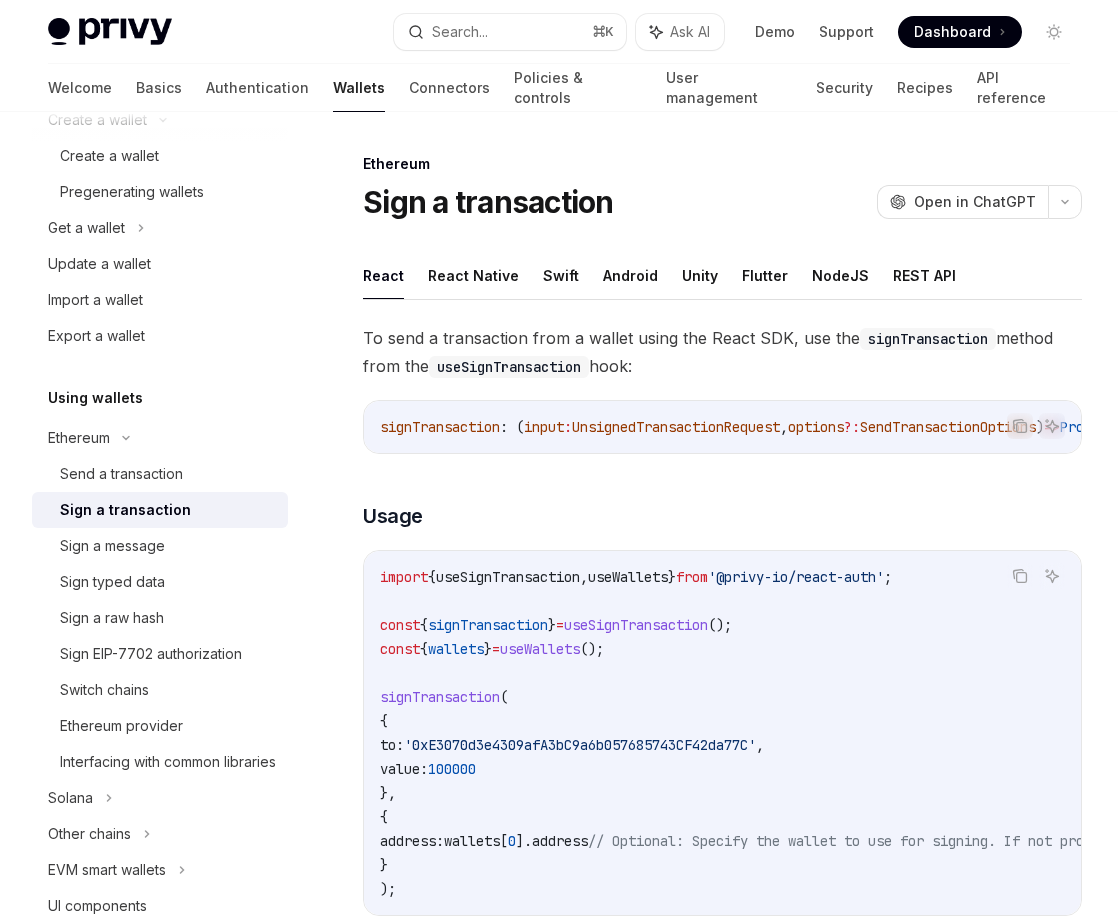 scroll, scrollTop: 197, scrollLeft: 0, axis: vertical 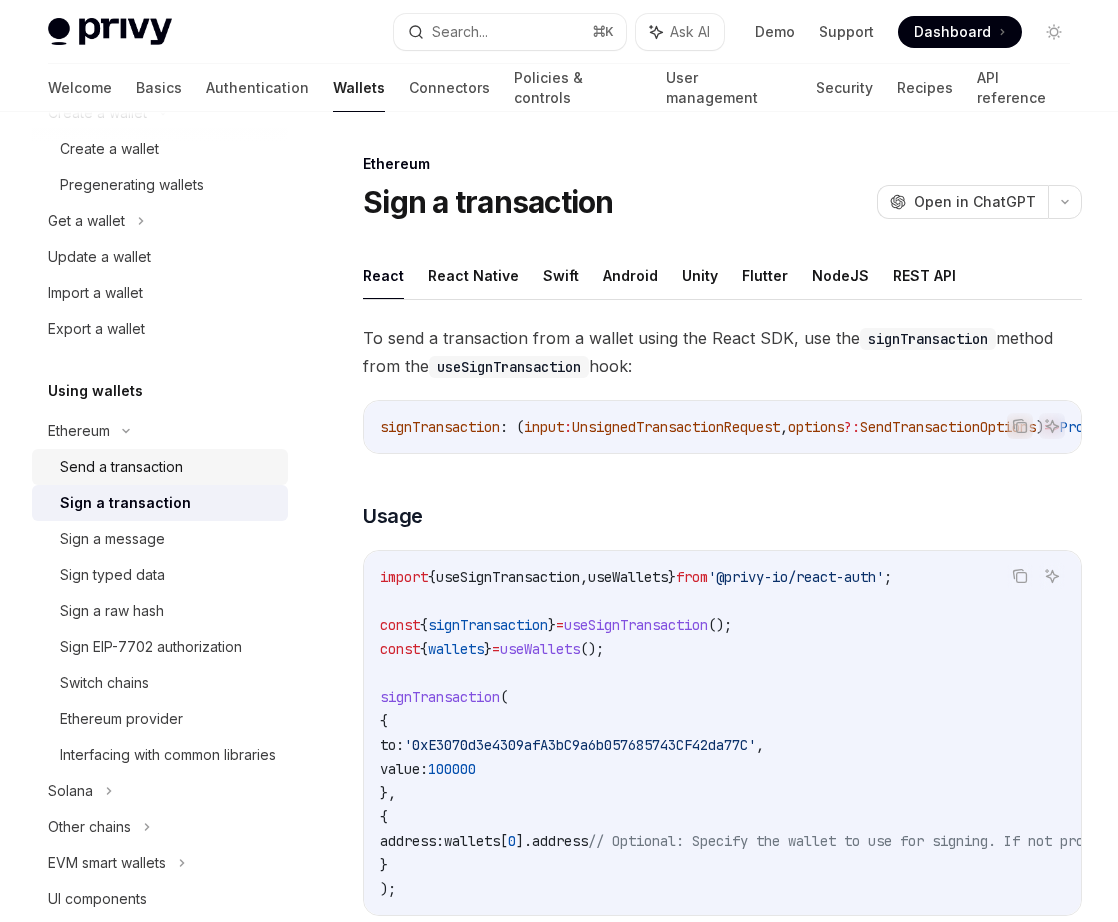 click on "Send a transaction" at bounding box center (121, 467) 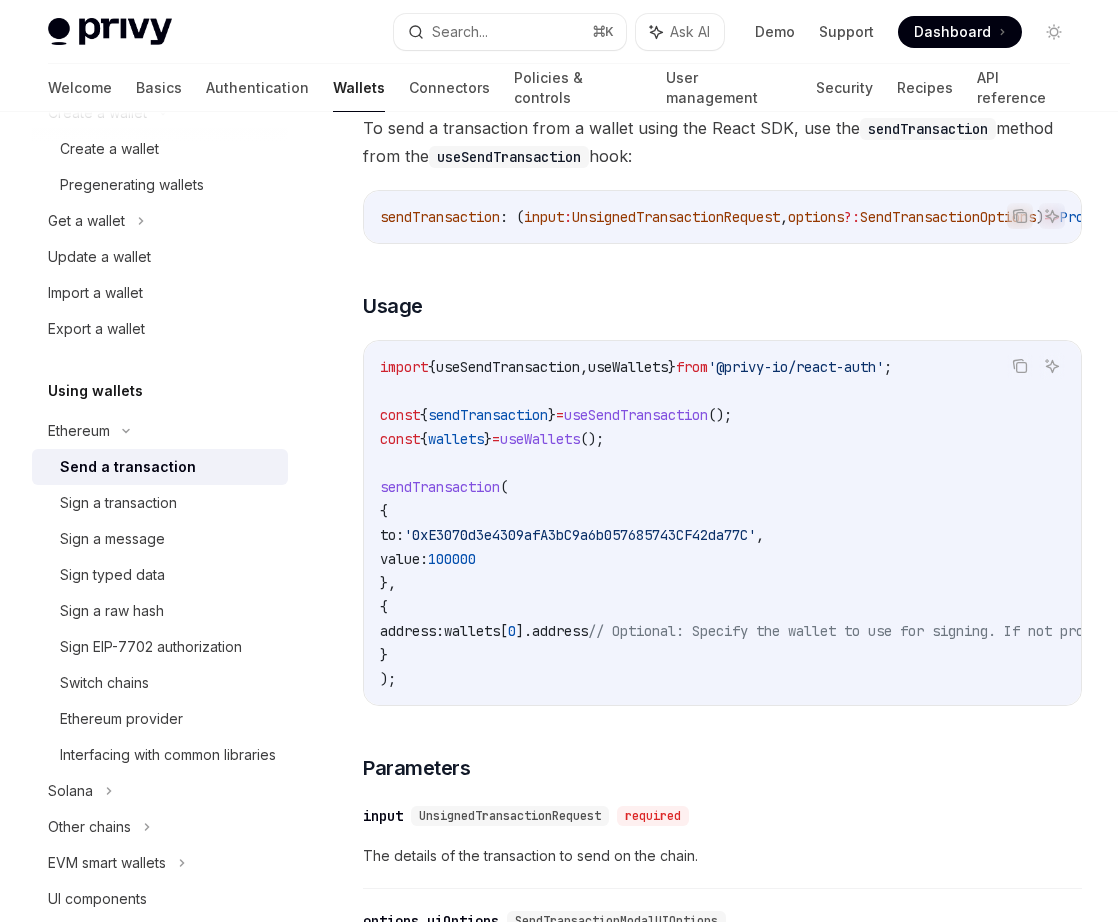 scroll, scrollTop: 206, scrollLeft: 0, axis: vertical 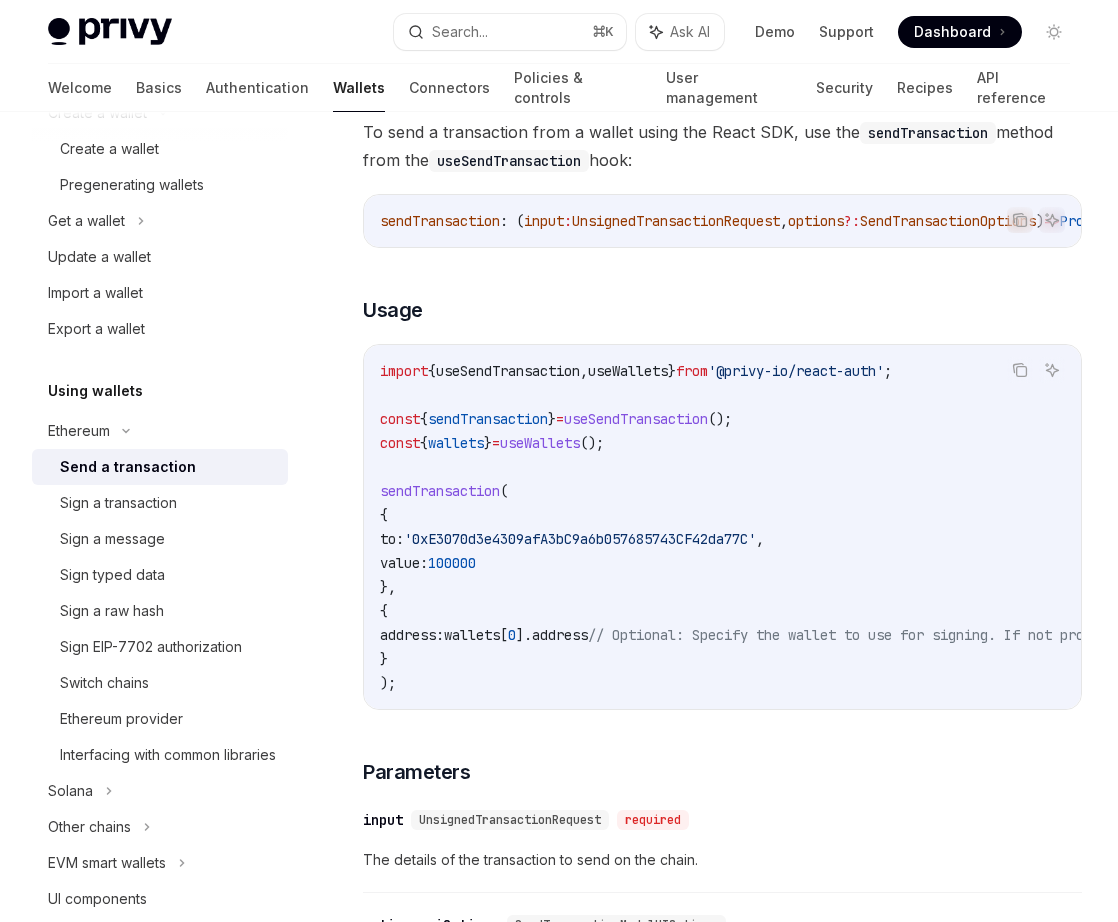 click on "sendTransaction" at bounding box center (440, 491) 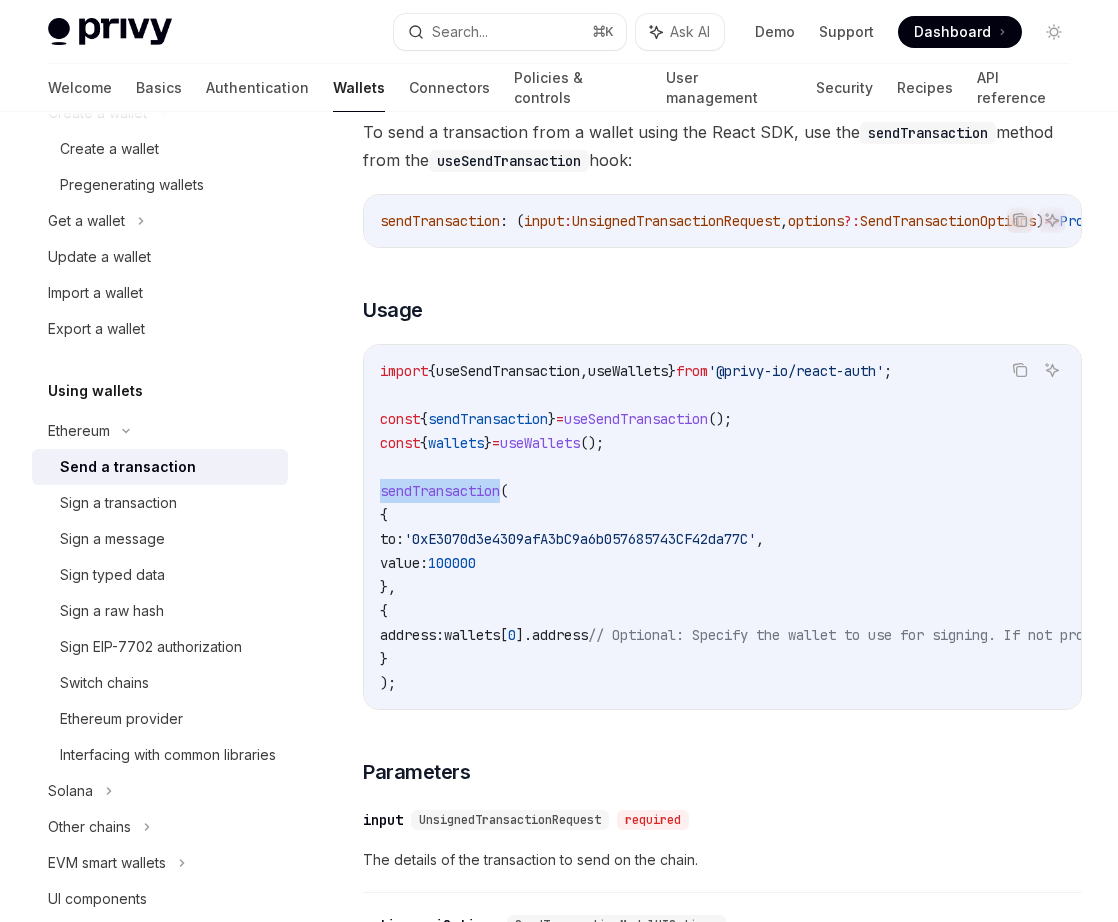 click on "useSendTransaction" at bounding box center (636, 419) 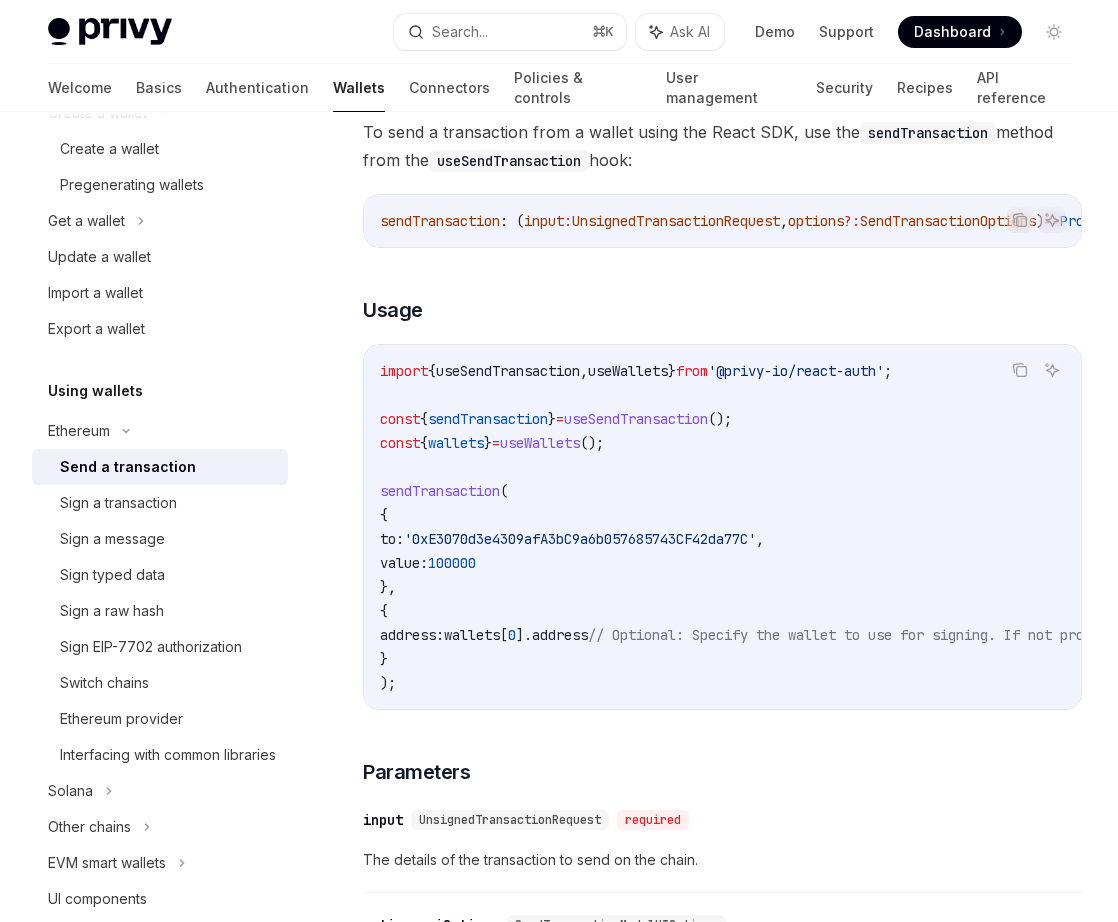 click on "useSendTransaction" at bounding box center [636, 419] 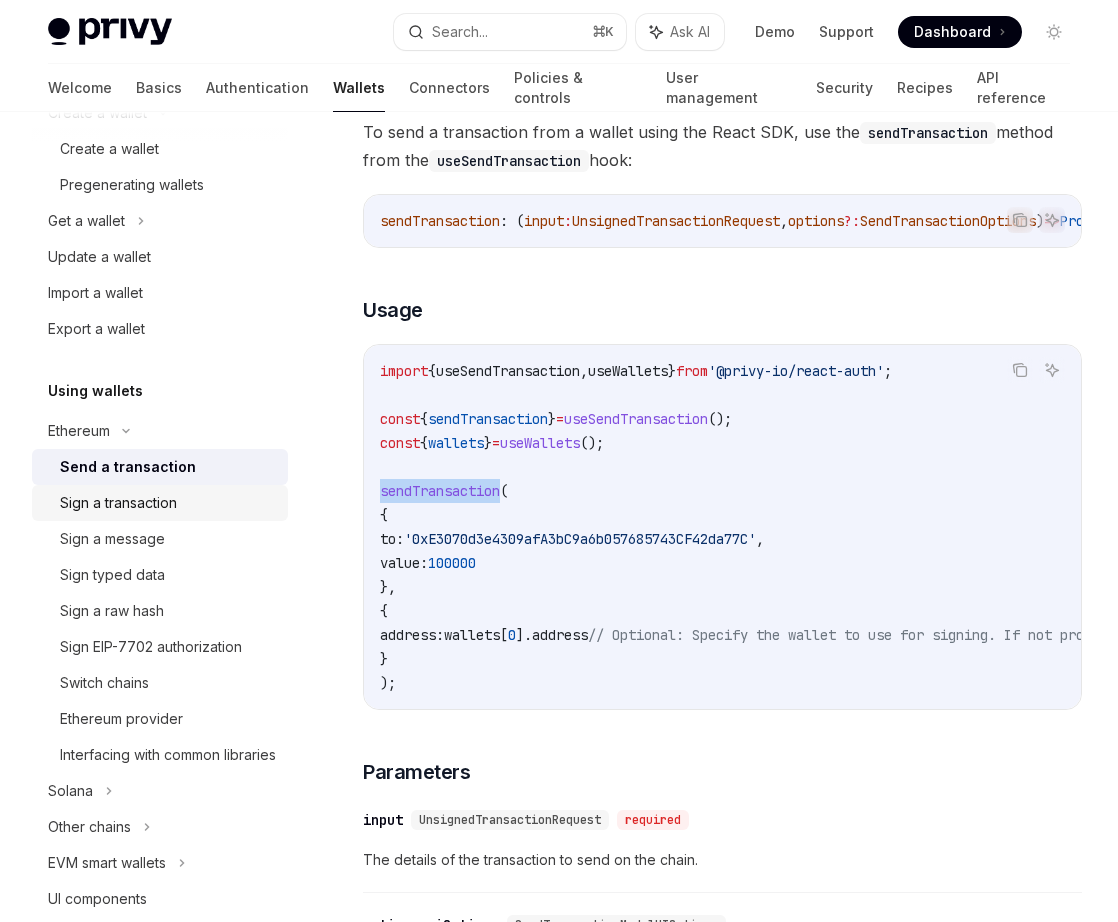 click on "Sign a transaction" at bounding box center [118, 503] 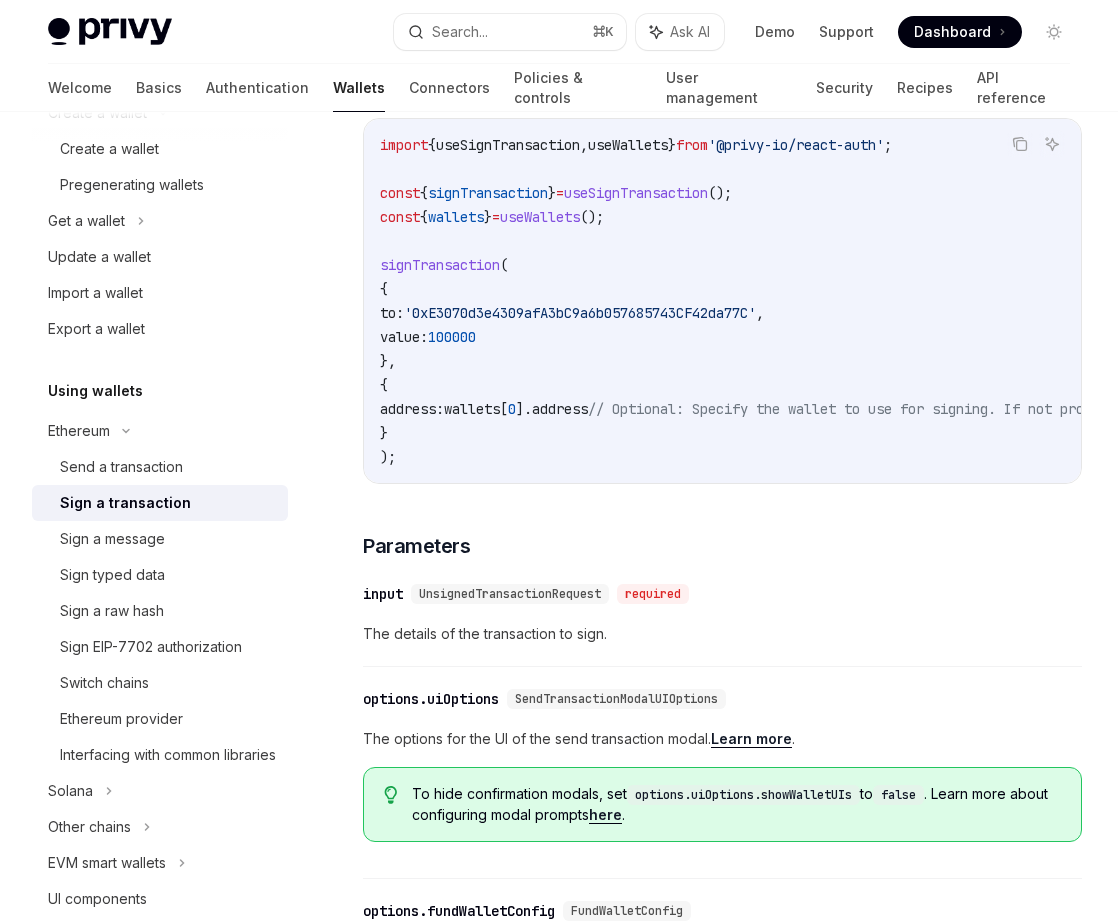 scroll, scrollTop: 440, scrollLeft: 0, axis: vertical 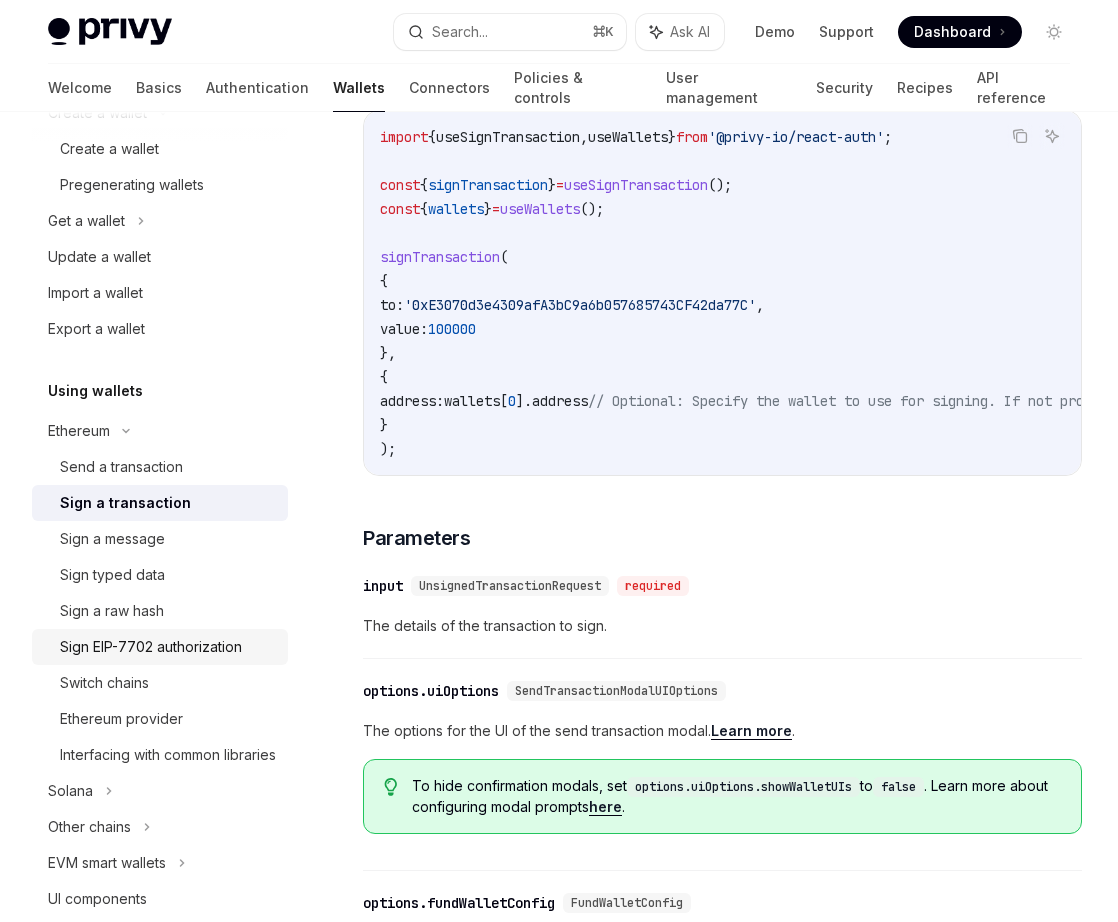 click on "Sign EIP-7702 authorization" at bounding box center (151, 647) 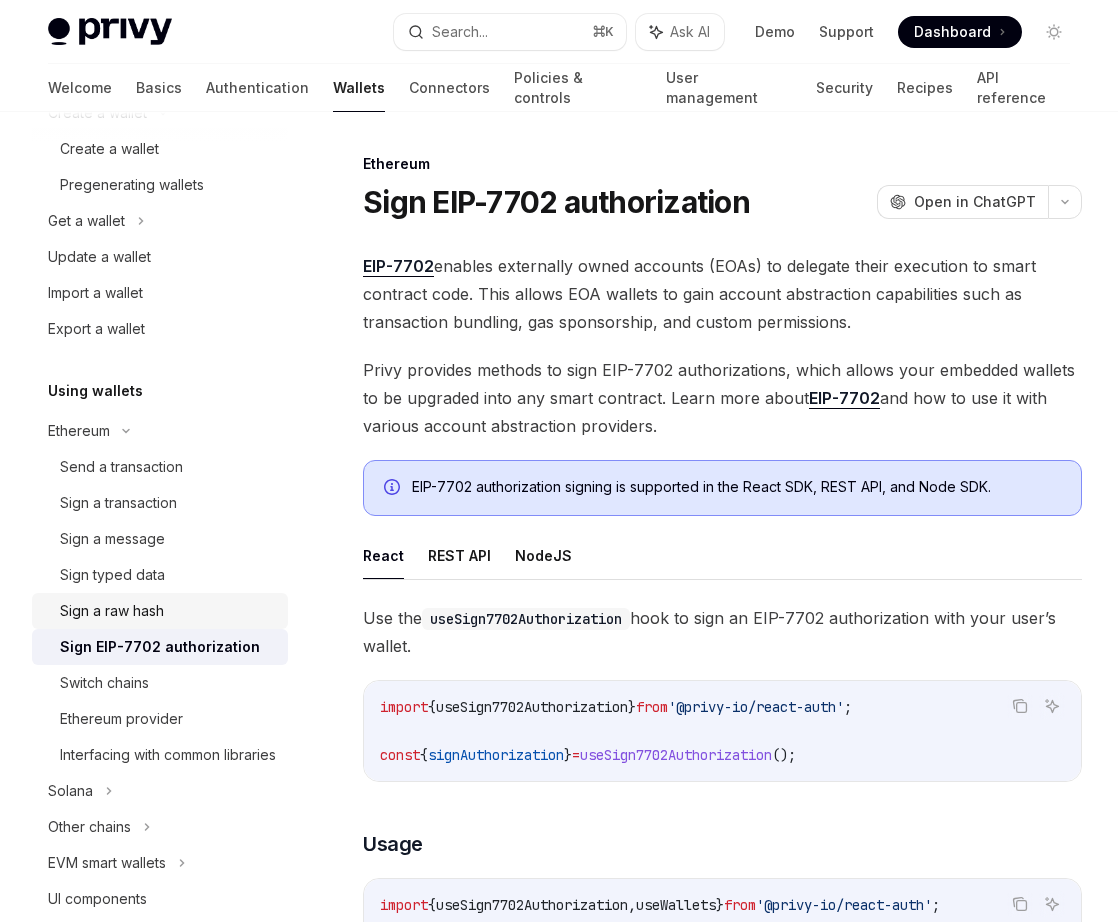 click on "Sign a raw hash" at bounding box center [168, 611] 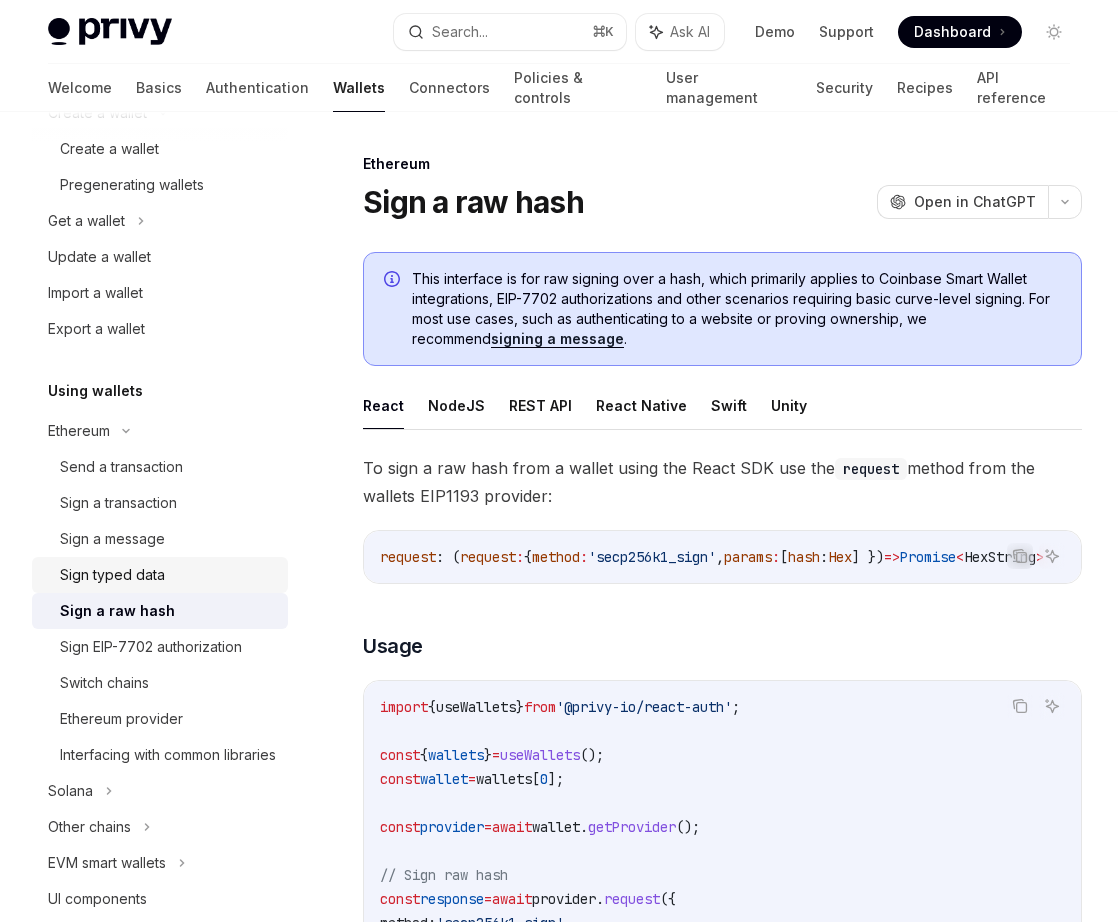 click on "Sign typed data" at bounding box center (168, 575) 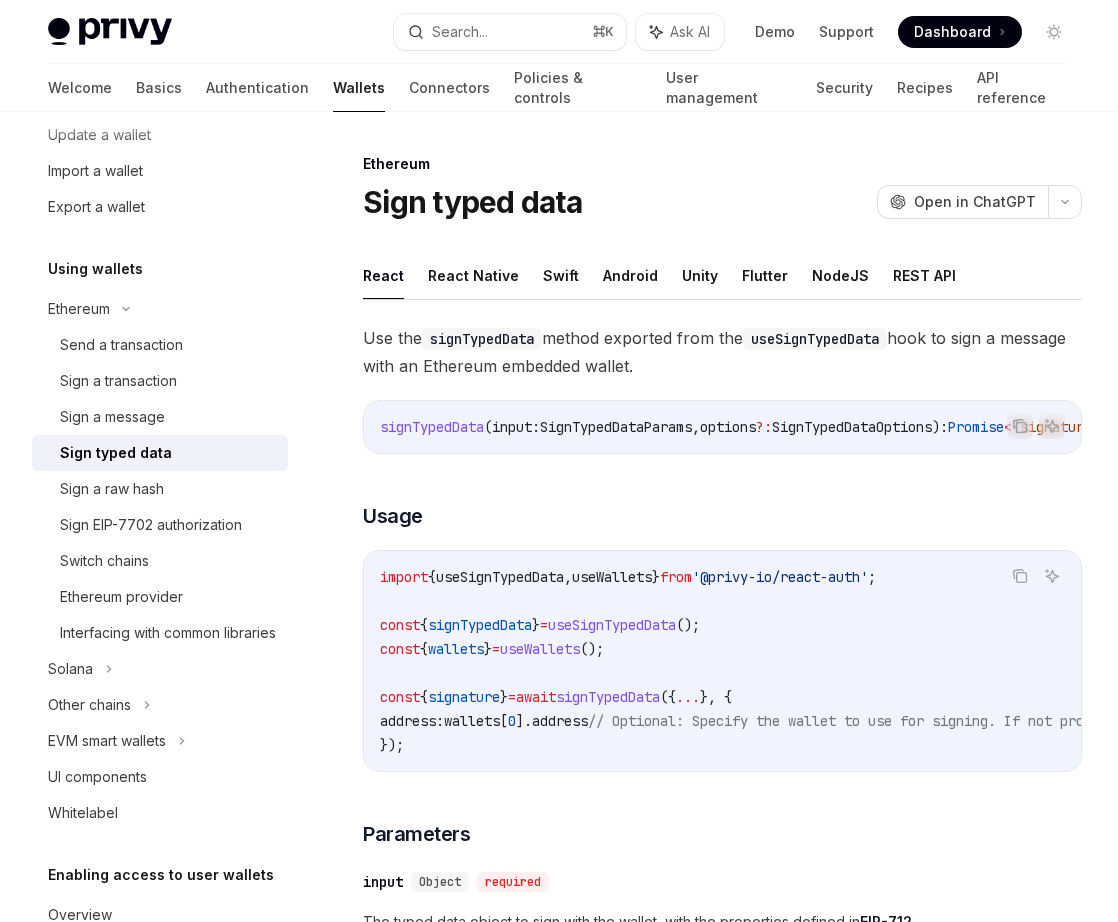 scroll, scrollTop: 321, scrollLeft: 0, axis: vertical 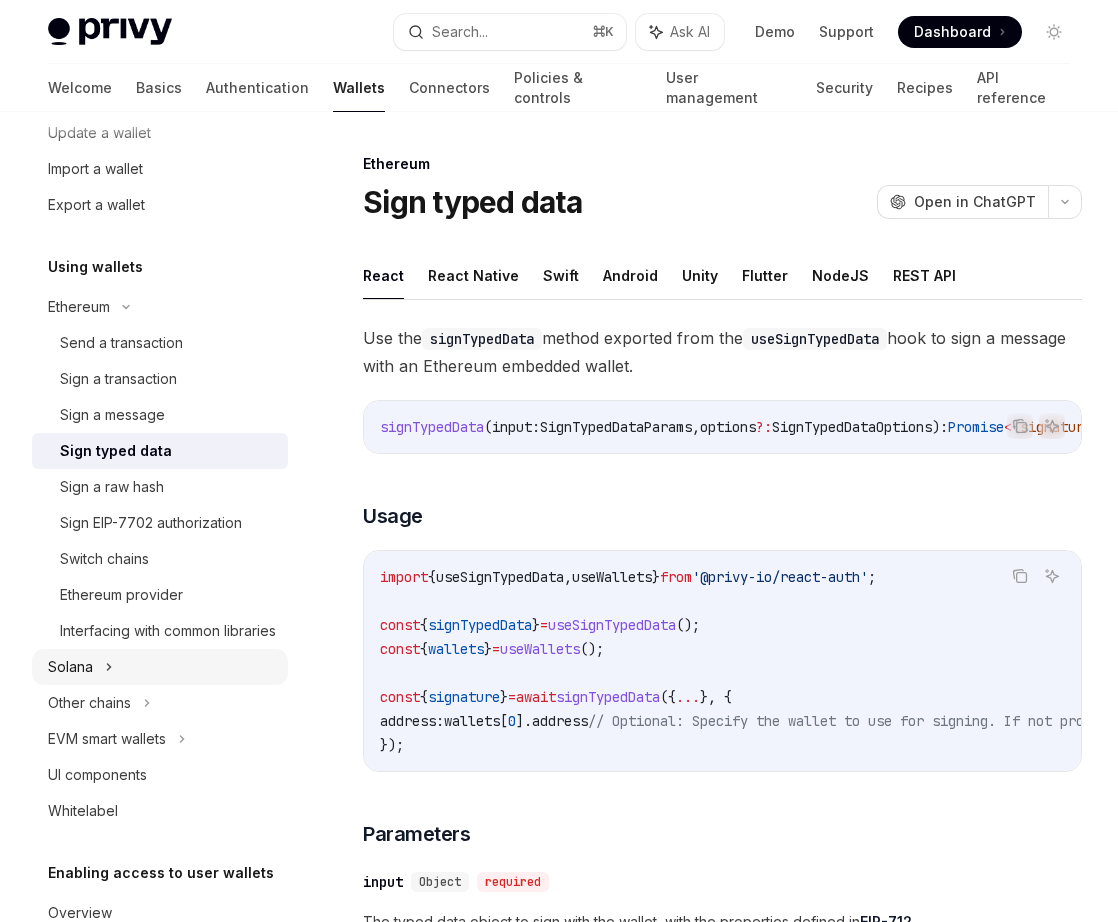 click on "Solana" at bounding box center (160, 97) 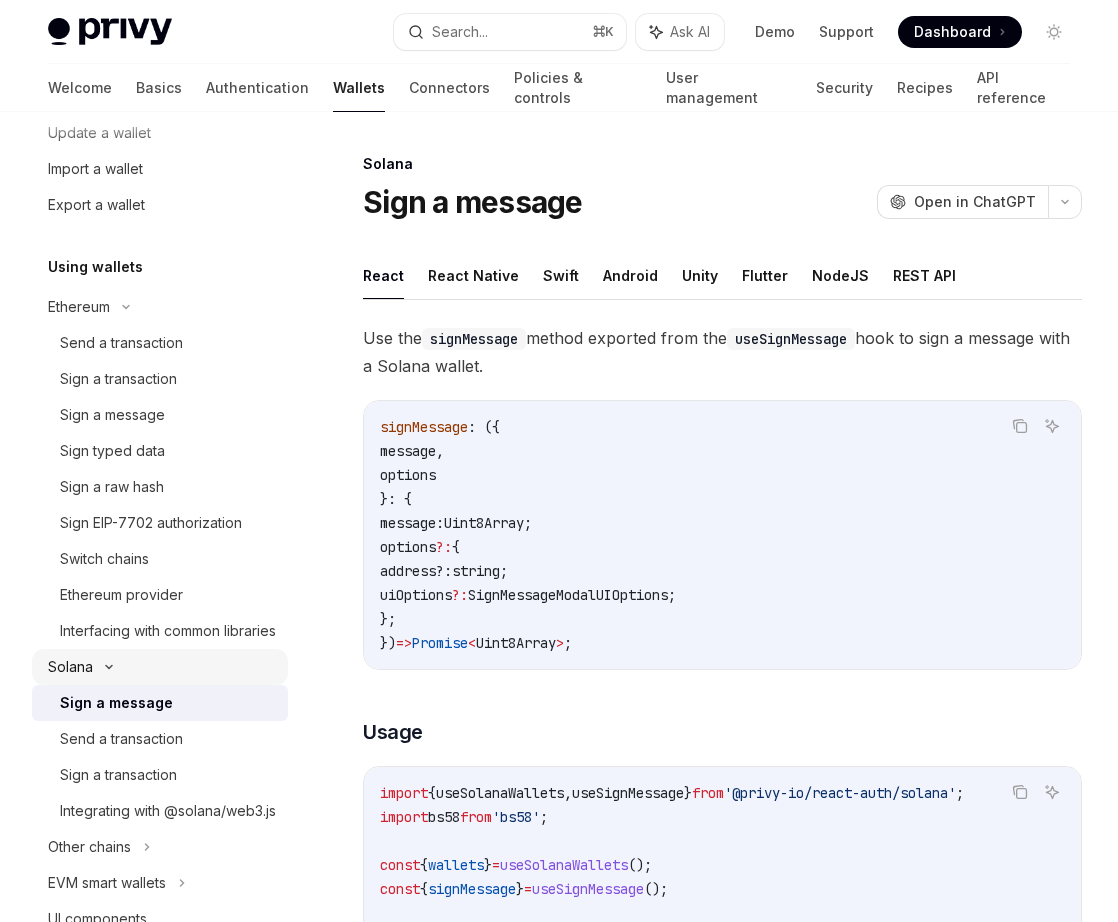 click on "Solana" at bounding box center [160, 97] 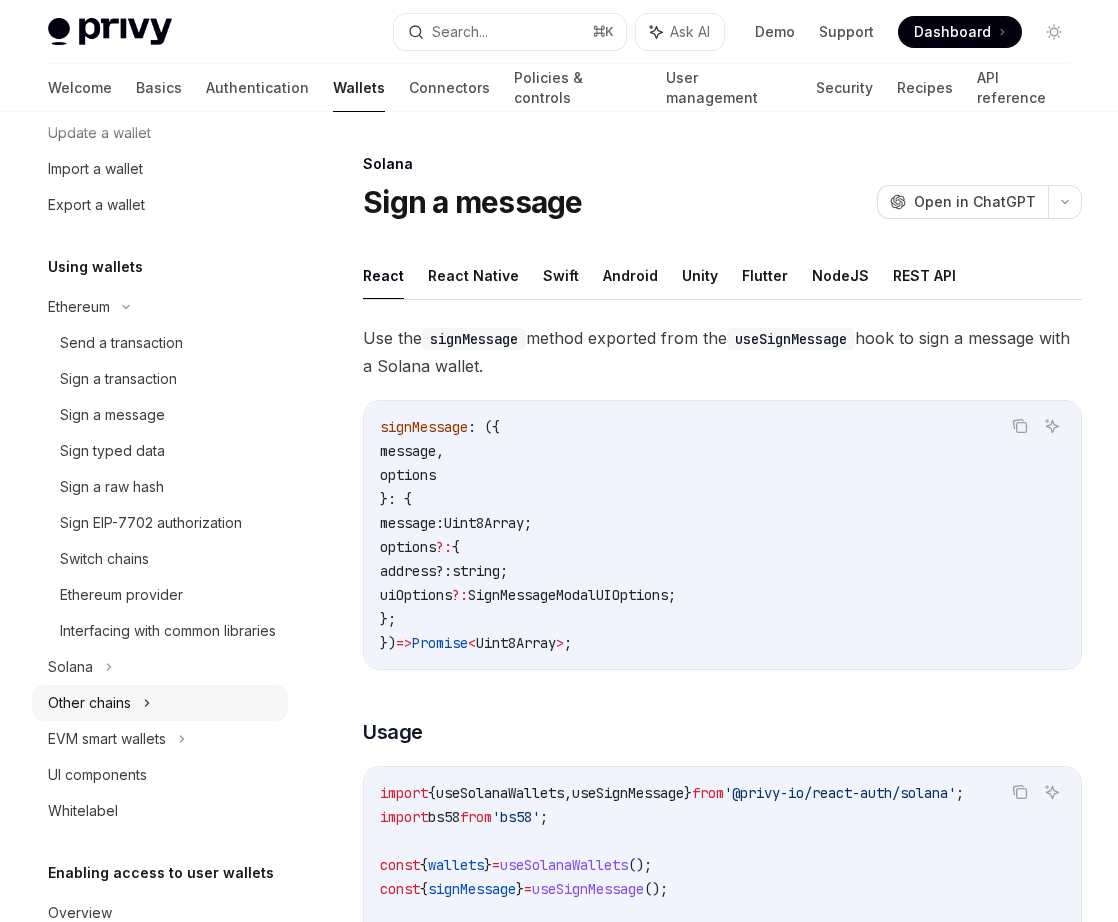 click on "Other chains" at bounding box center (160, 703) 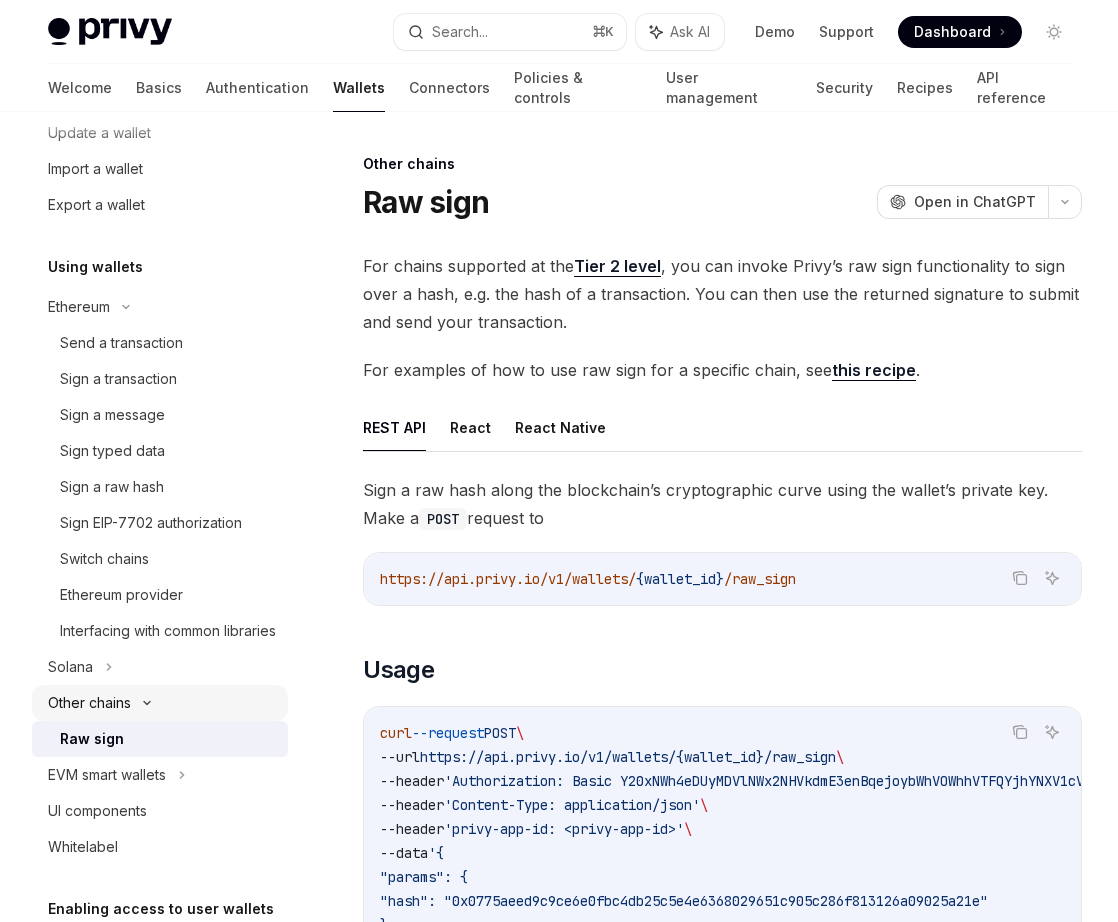 click on "Other chains" at bounding box center [160, 703] 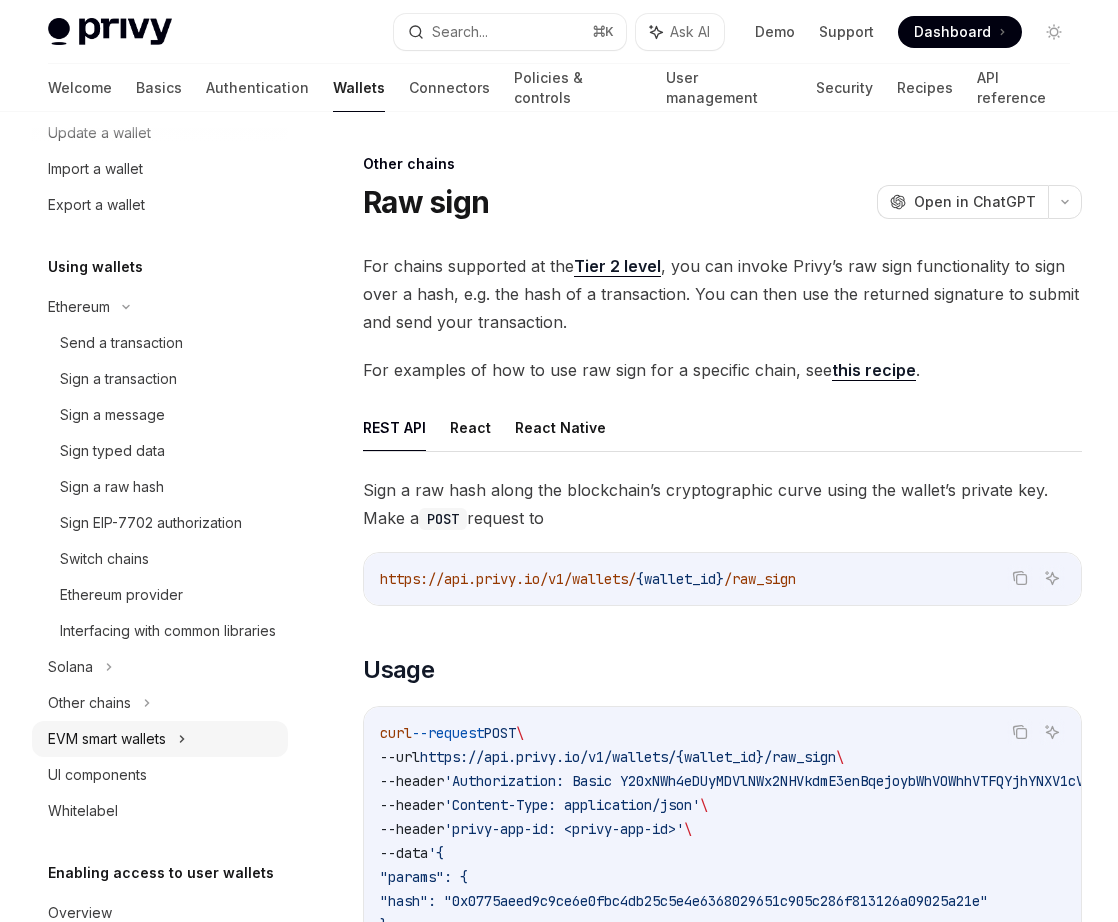 click on "EVM smart wallets" at bounding box center [160, 739] 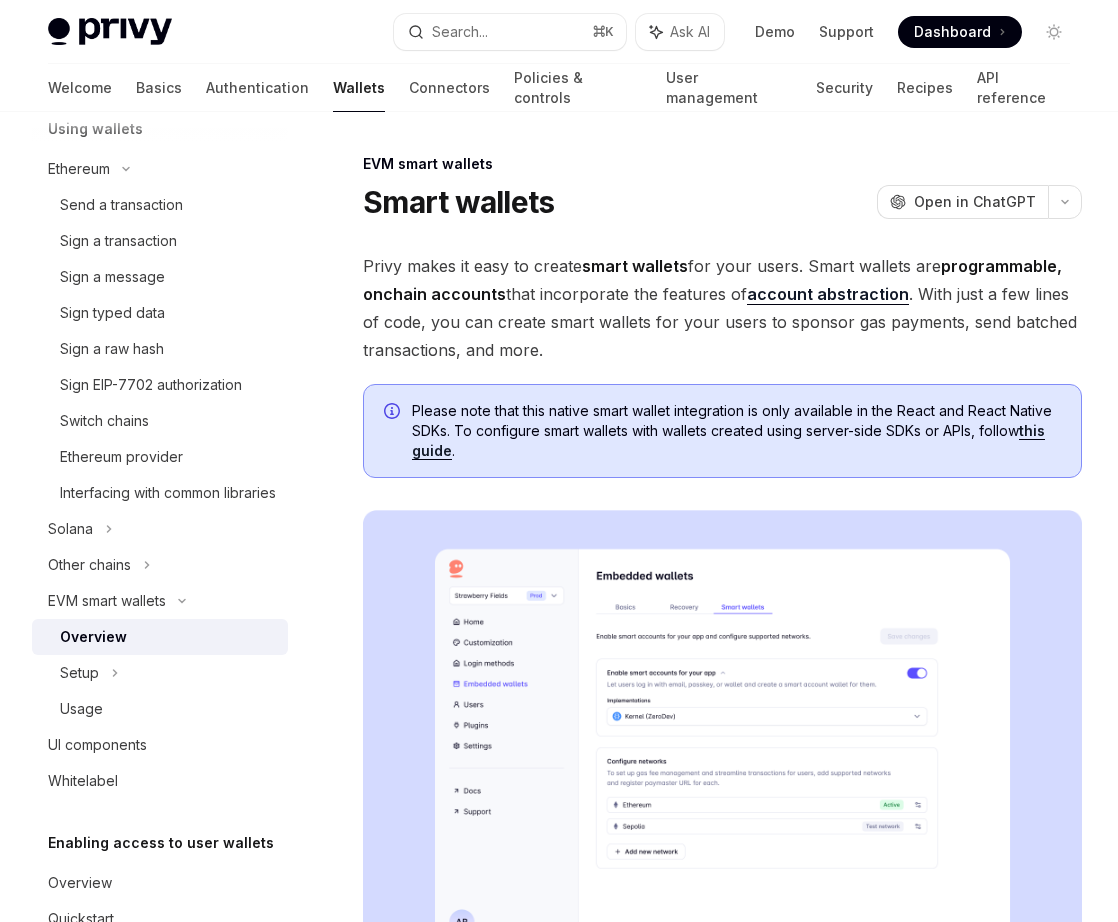 scroll, scrollTop: 469, scrollLeft: 0, axis: vertical 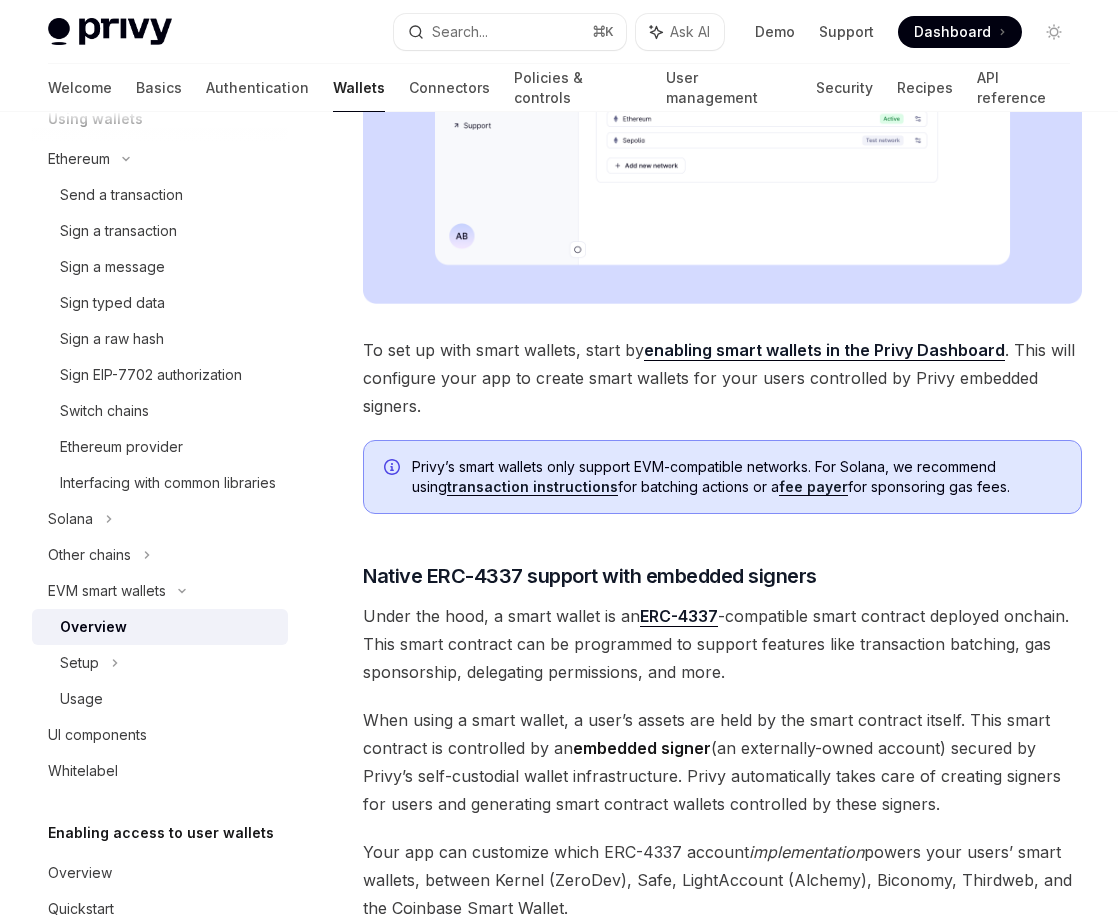 click on "enabling smart wallets in the Privy Dashboard" at bounding box center [824, 350] 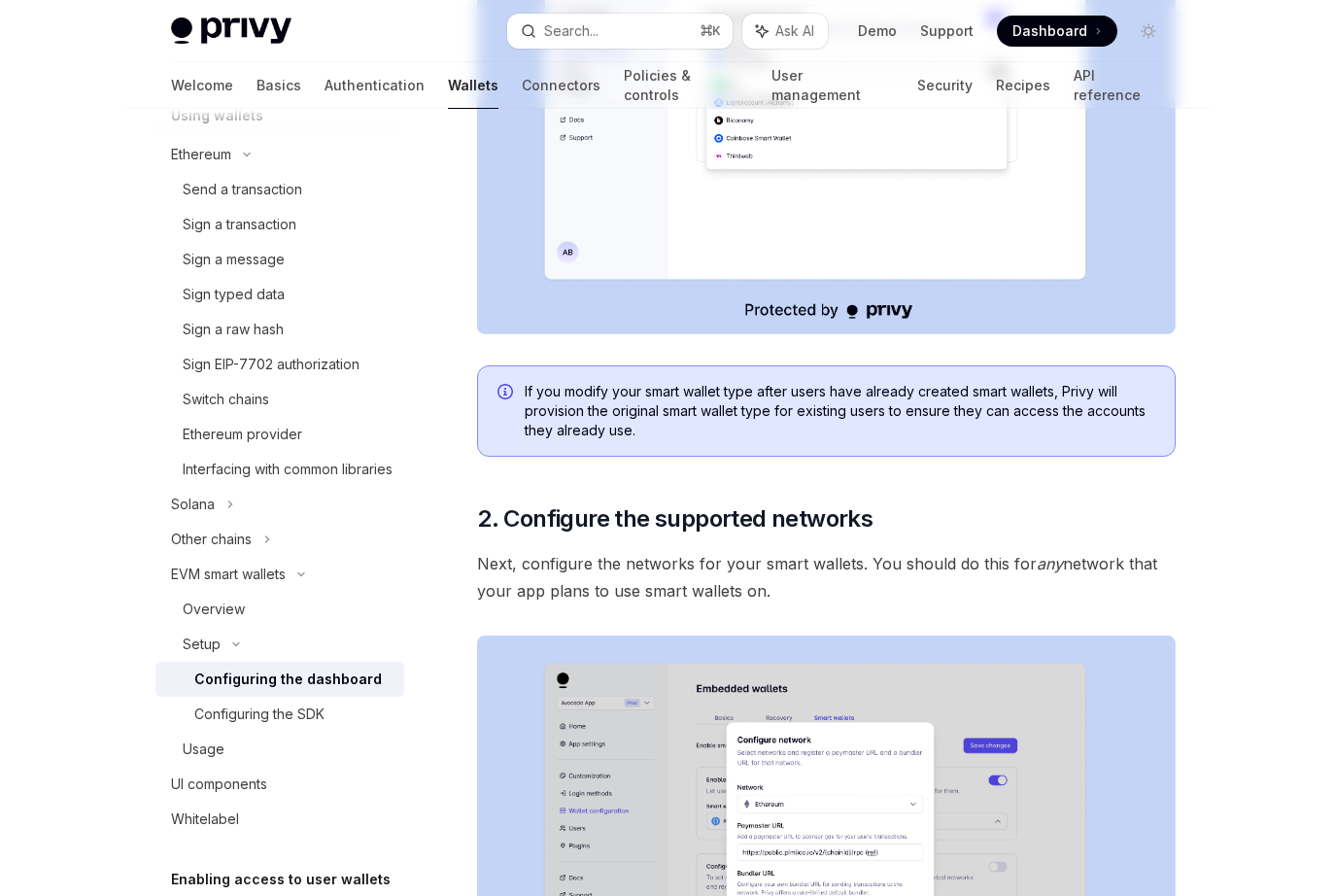 scroll, scrollTop: 0, scrollLeft: 0, axis: both 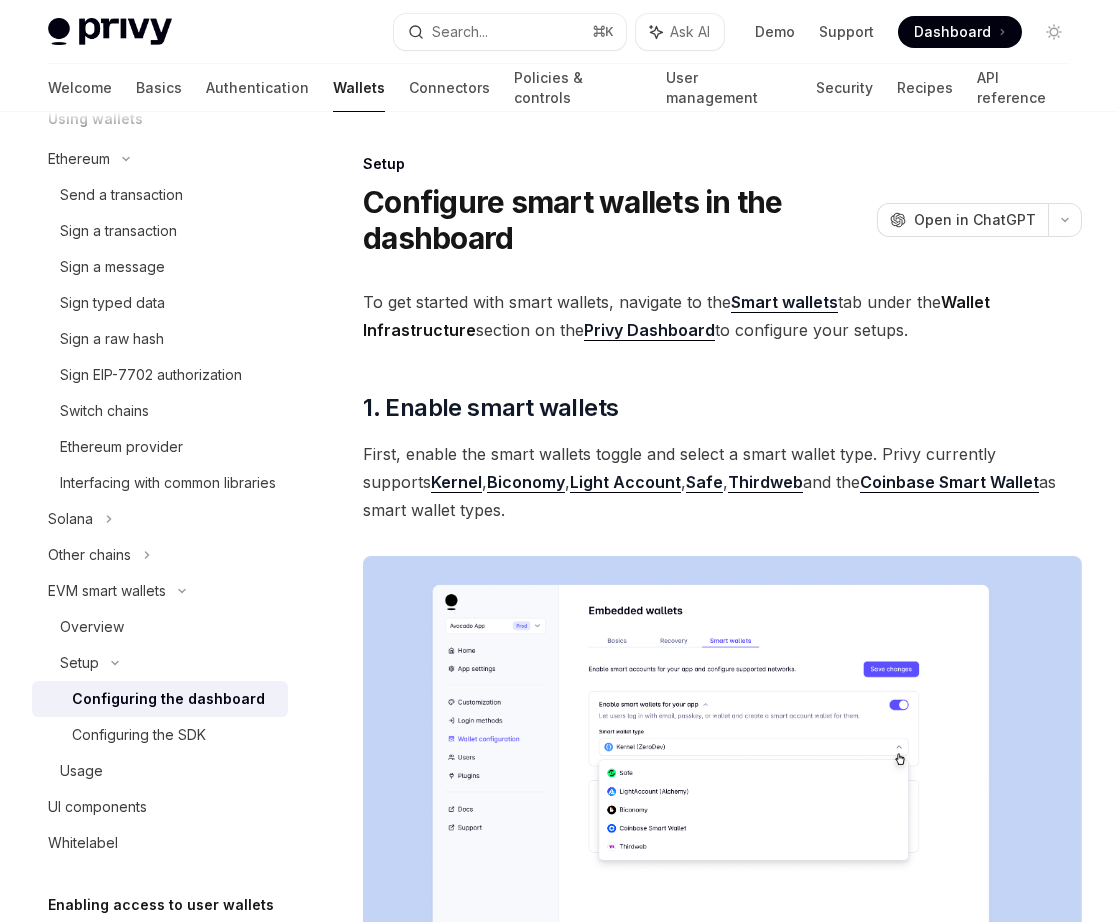 click on "Smart wallets" at bounding box center [784, 302] 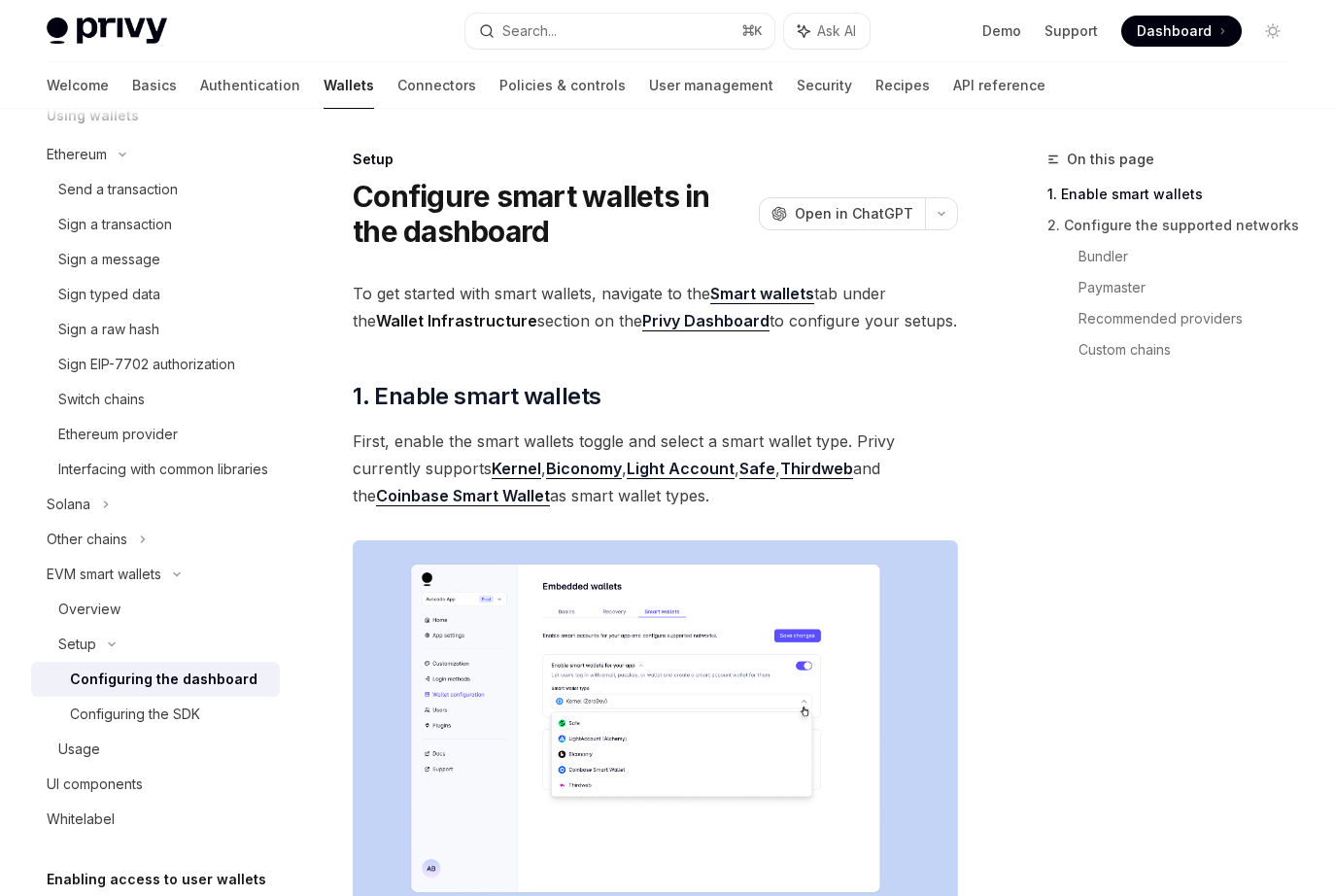 click on "Smart wallets" at bounding box center [762, 293] 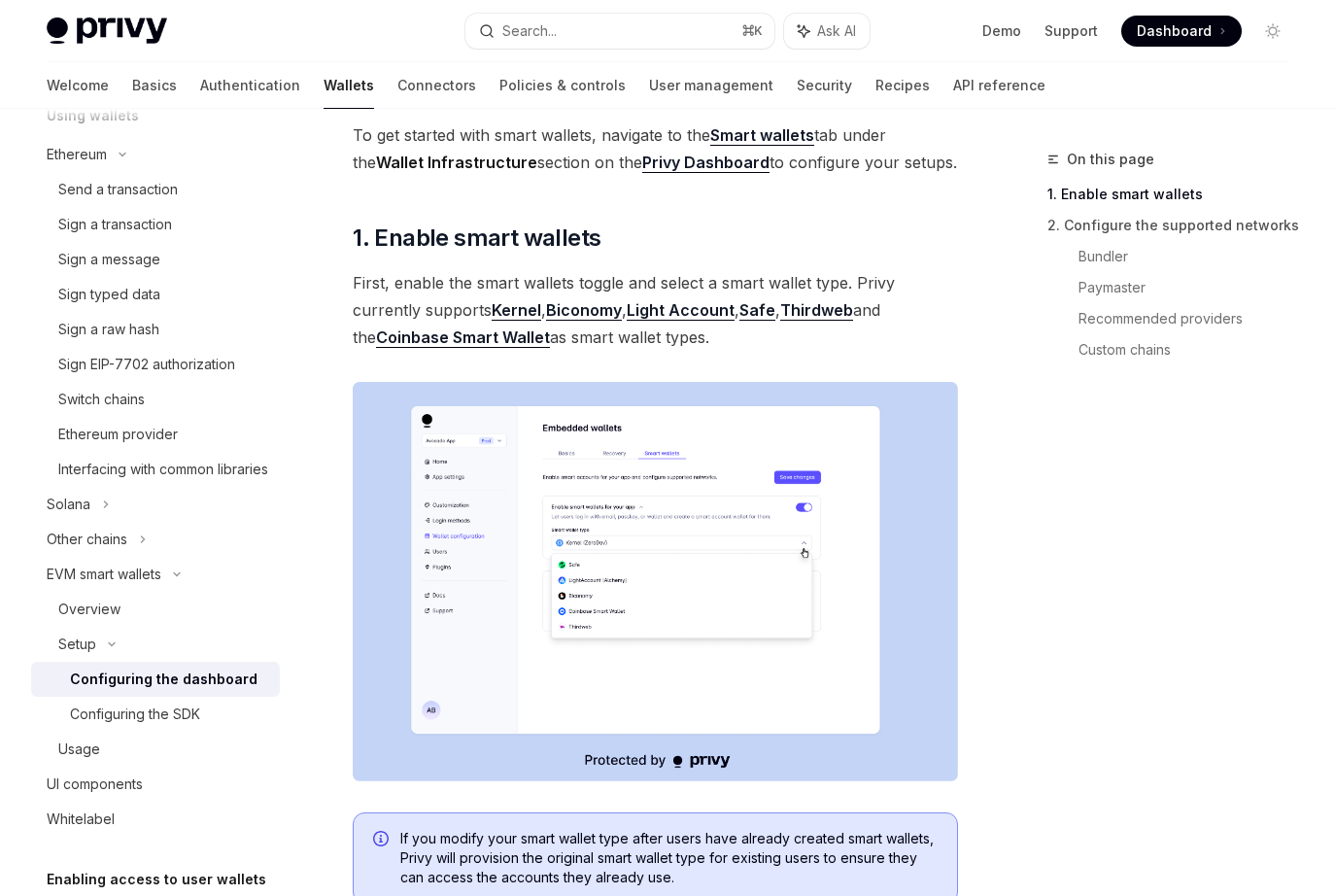 scroll, scrollTop: 156, scrollLeft: 0, axis: vertical 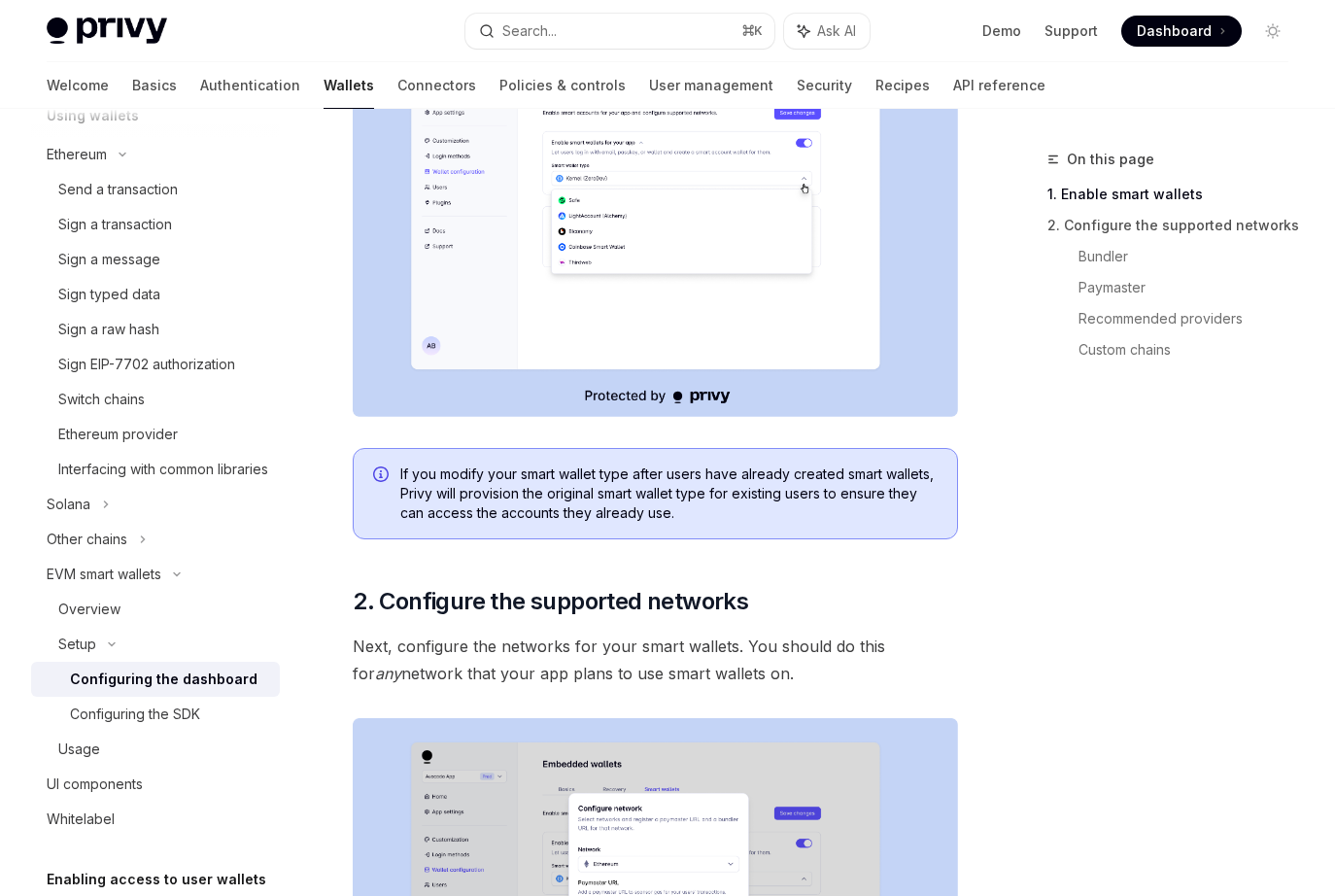 click on "If you modify your smart wallet type after users have already created smart wallets, Privy will
provision the original smart wallet type for existing users to ensure they can access the accounts
they already use." at bounding box center [668, 494] 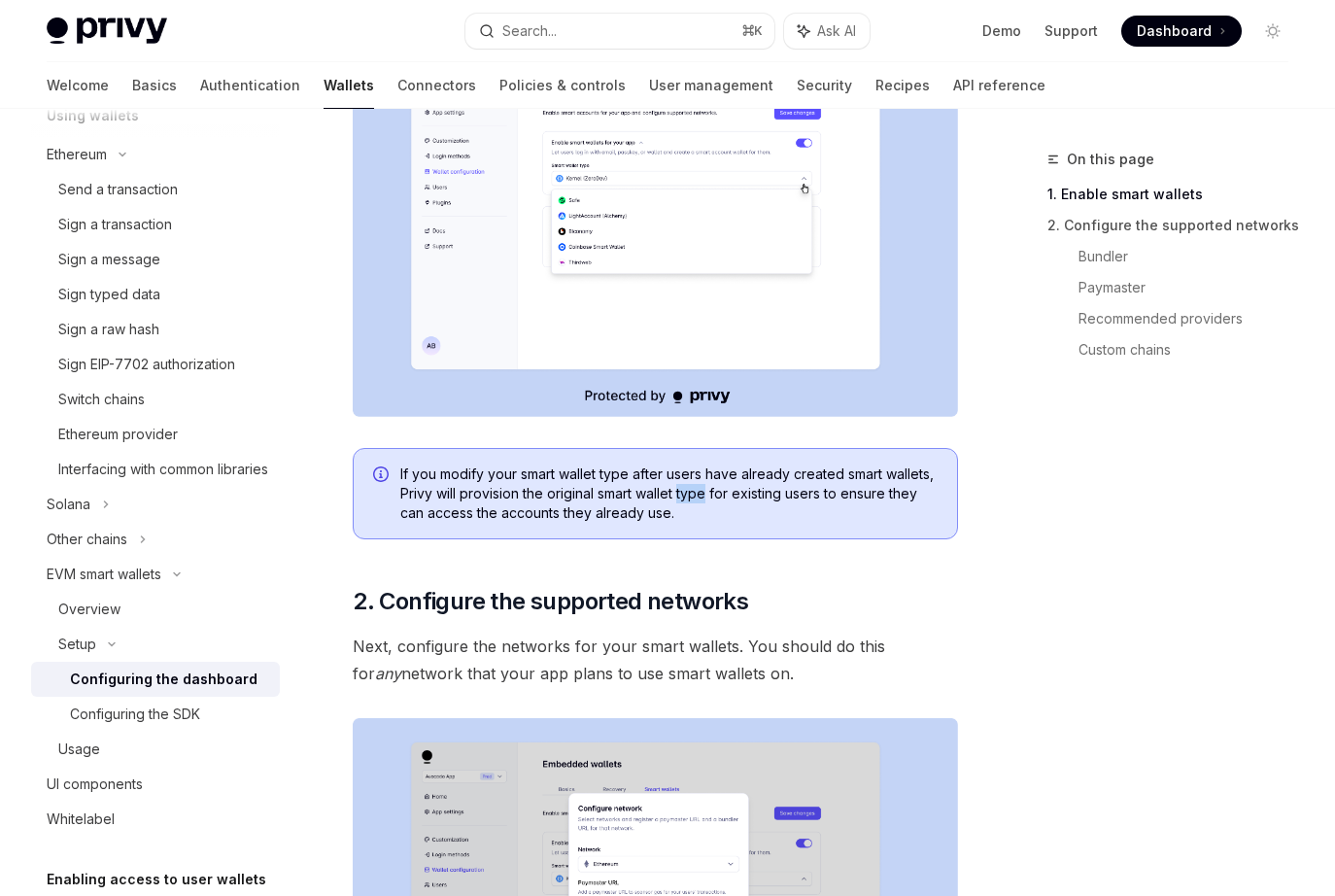click on "If you modify your smart wallet type after users have already created smart wallets, Privy will
provision the original smart wallet type for existing users to ensure they can access the accounts
they already use." at bounding box center [668, 494] 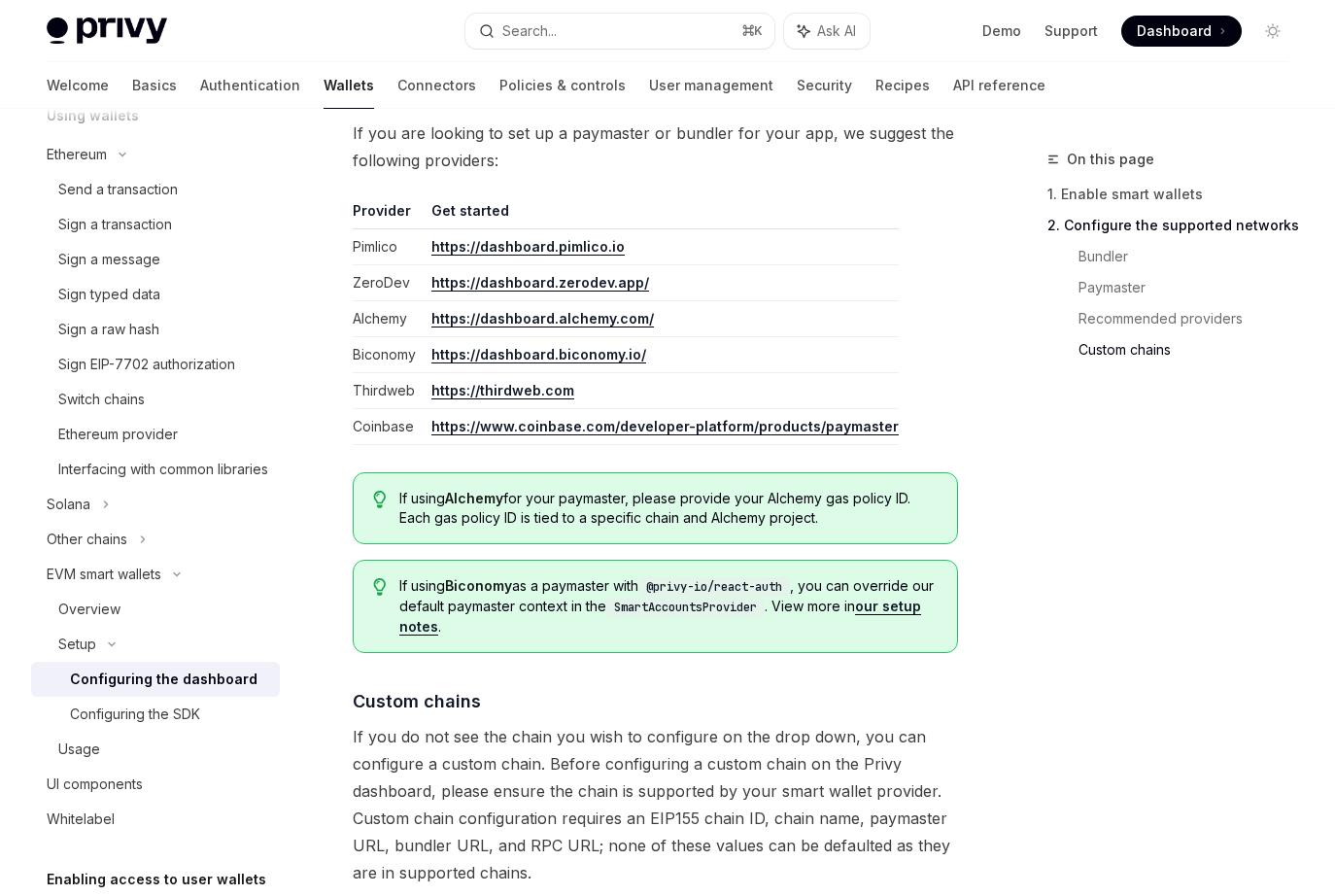scroll, scrollTop: 2277, scrollLeft: 0, axis: vertical 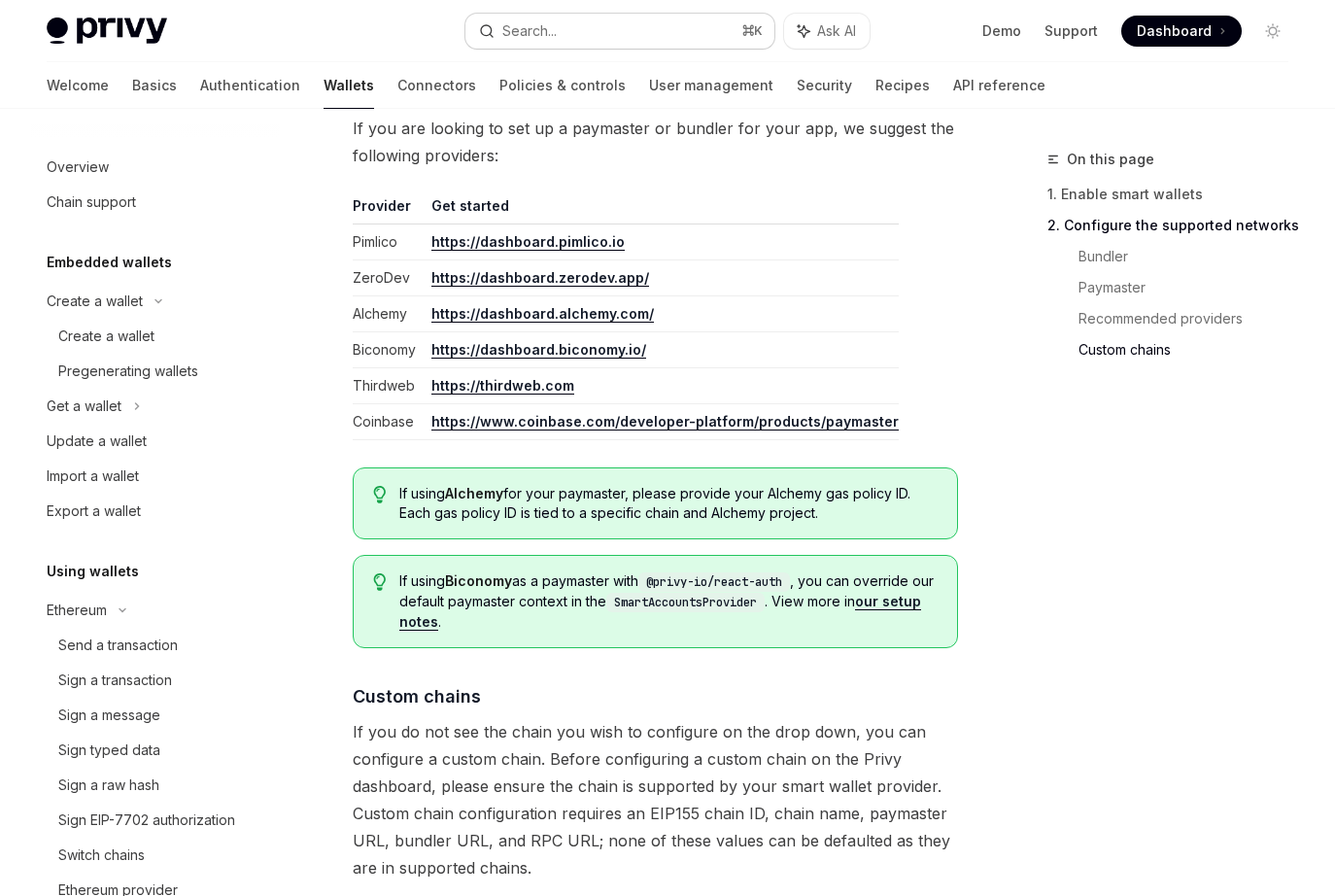 click on "Search... ⌘ K" at bounding box center (619, 31) 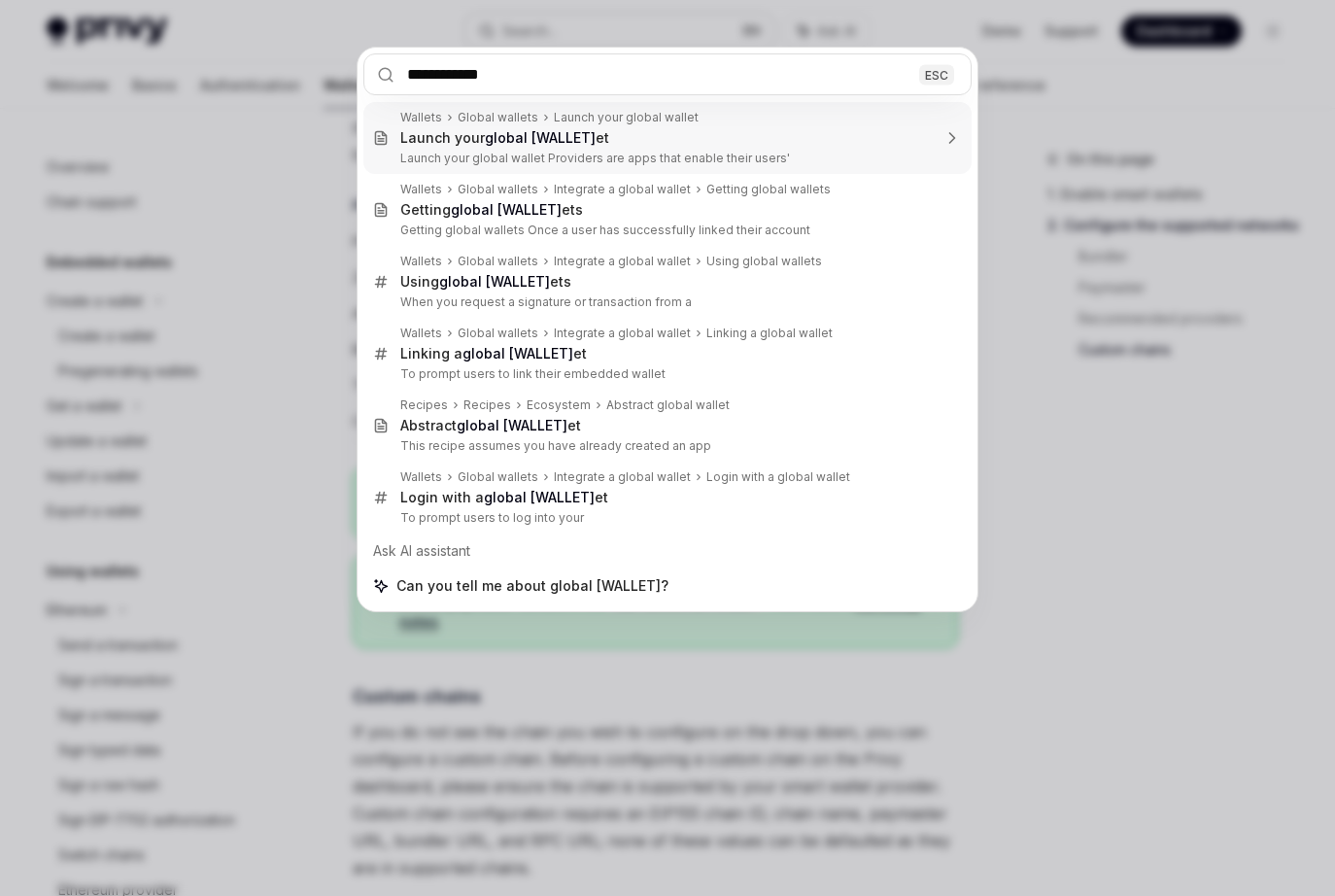 type on "**********" 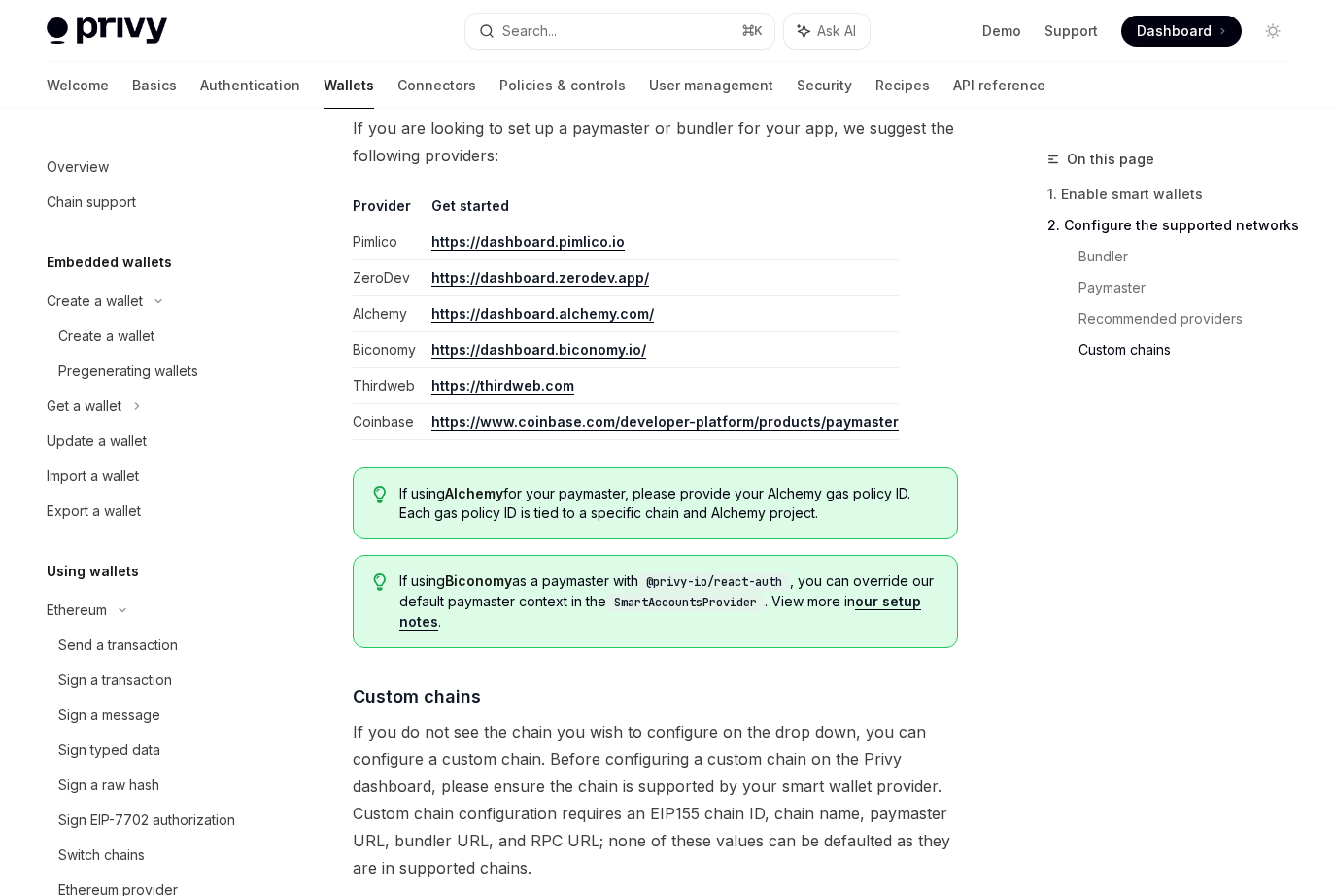 scroll, scrollTop: 109, scrollLeft: 0, axis: vertical 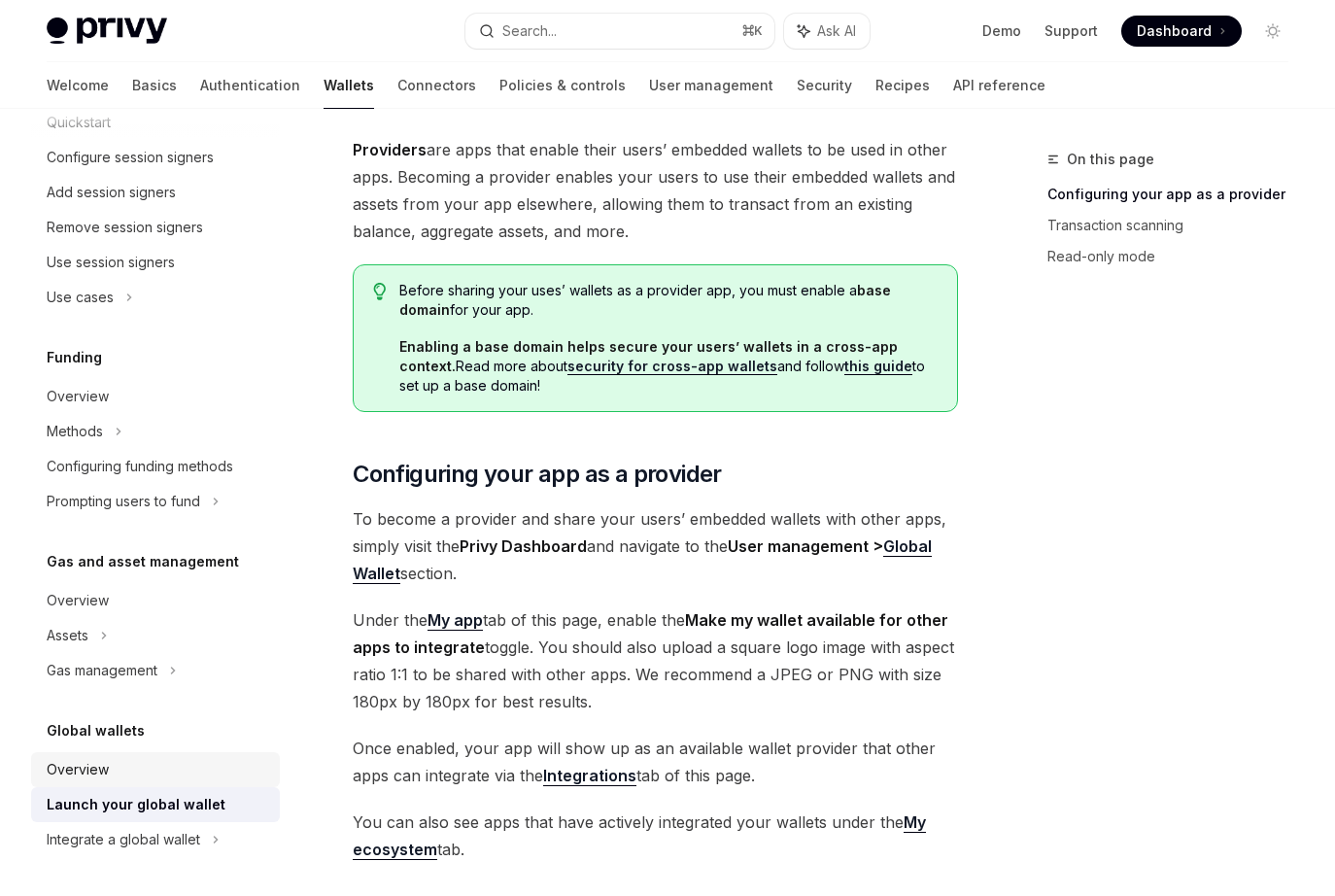 click on "Overview" at bounding box center [157, 770] 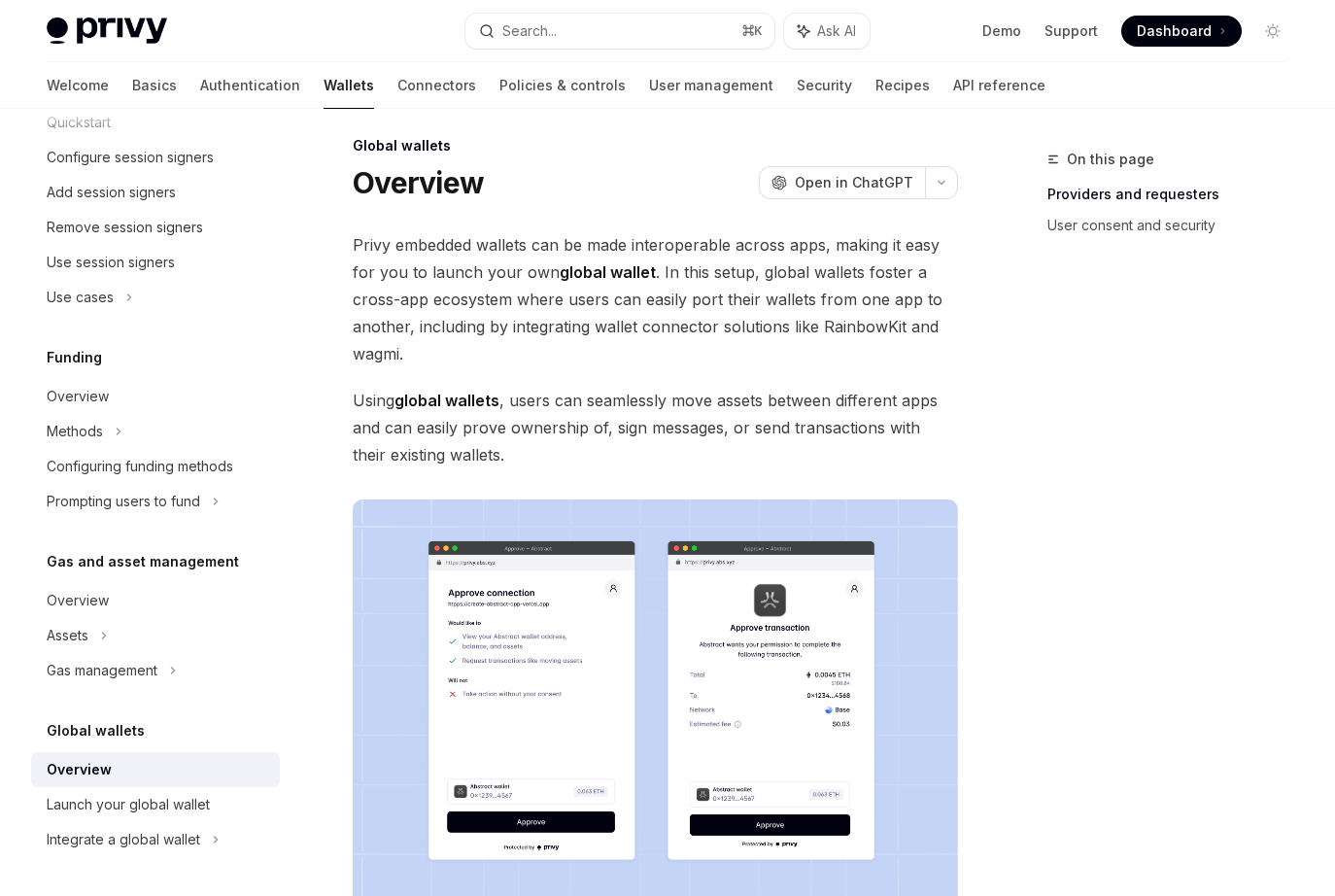 scroll, scrollTop: 11, scrollLeft: 0, axis: vertical 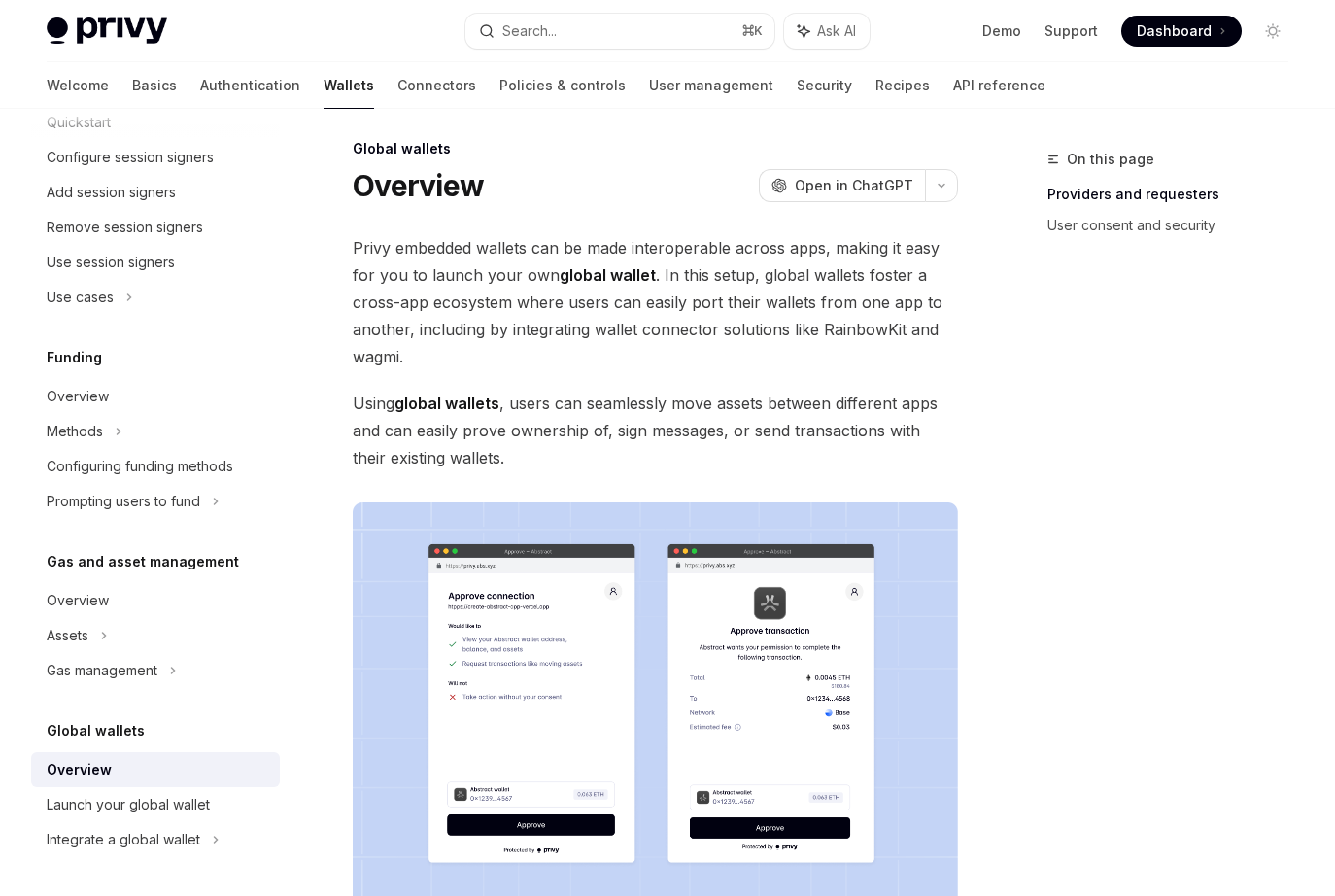 click on "Using  global wallets , users can seamlessly move assets between different apps and can easily prove ownership of, sign messages, or send transactions with their existing wallets." at bounding box center (655, 431) 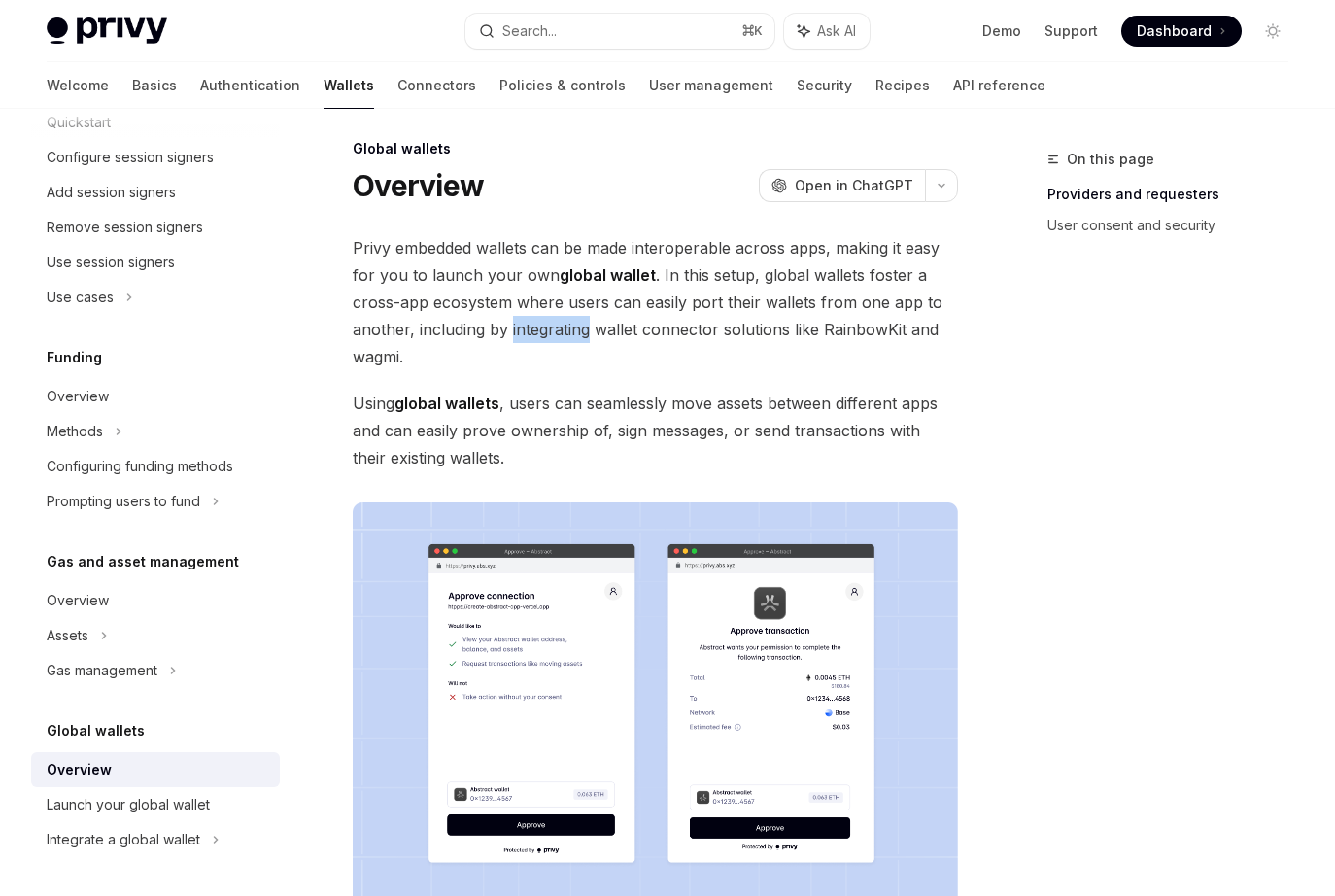 click on "Privy embedded wallets can be made interoperable across apps, making it easy for you to launch your own  global wallet . In this setup, global wallets foster a cross-app ecosystem where users can easily port their wallets from one app to another, including by integrating wallet connector solutions like RainbowKit and wagmi." at bounding box center [655, 302] 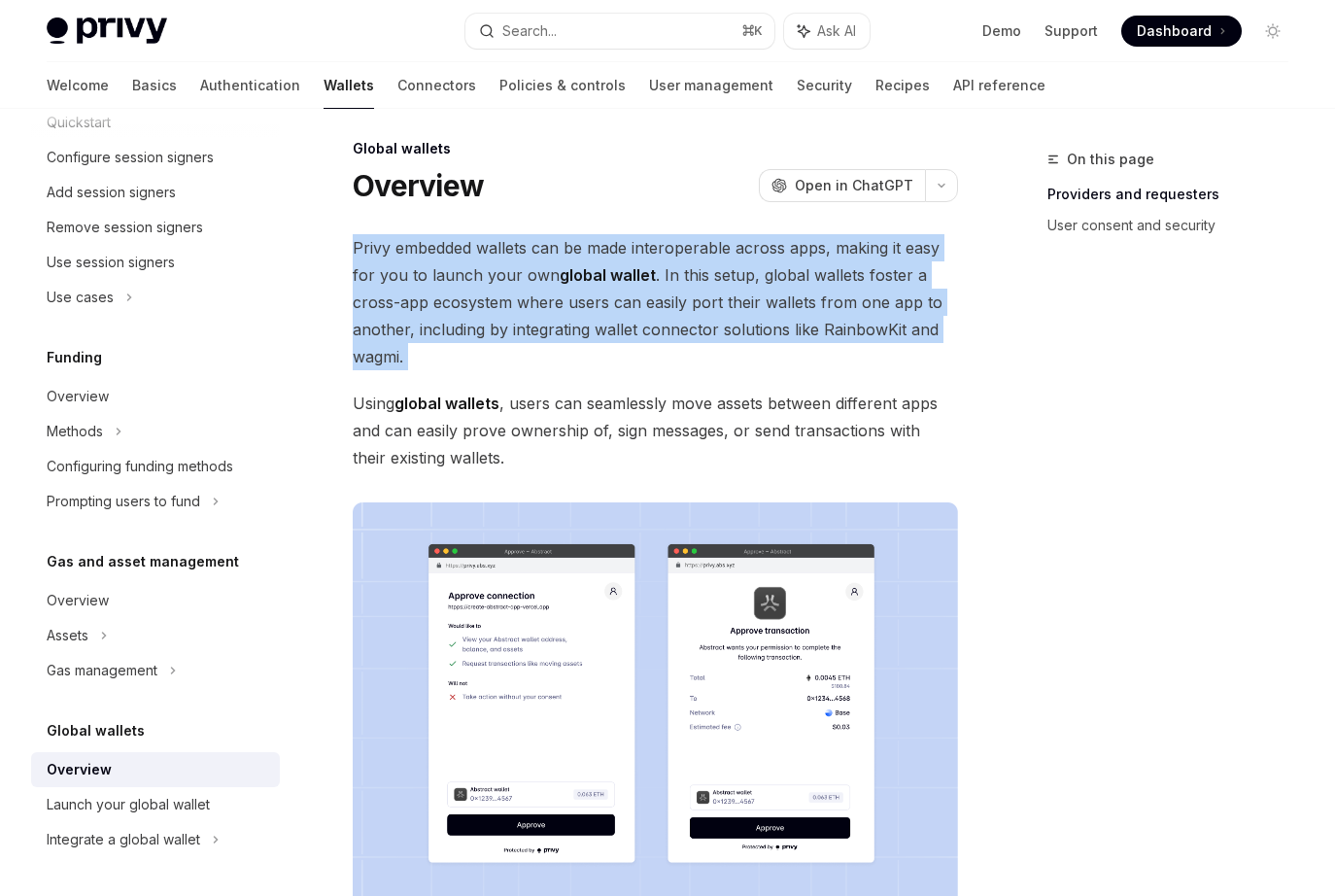 click on "Privy embedded wallets can be made interoperable across apps, making it easy for you to launch your own  global wallet . In this setup, global wallets foster a cross-app ecosystem where users can easily port their wallets from one app to another, including by integrating wallet connector solutions like RainbowKit and wagmi." at bounding box center [655, 302] 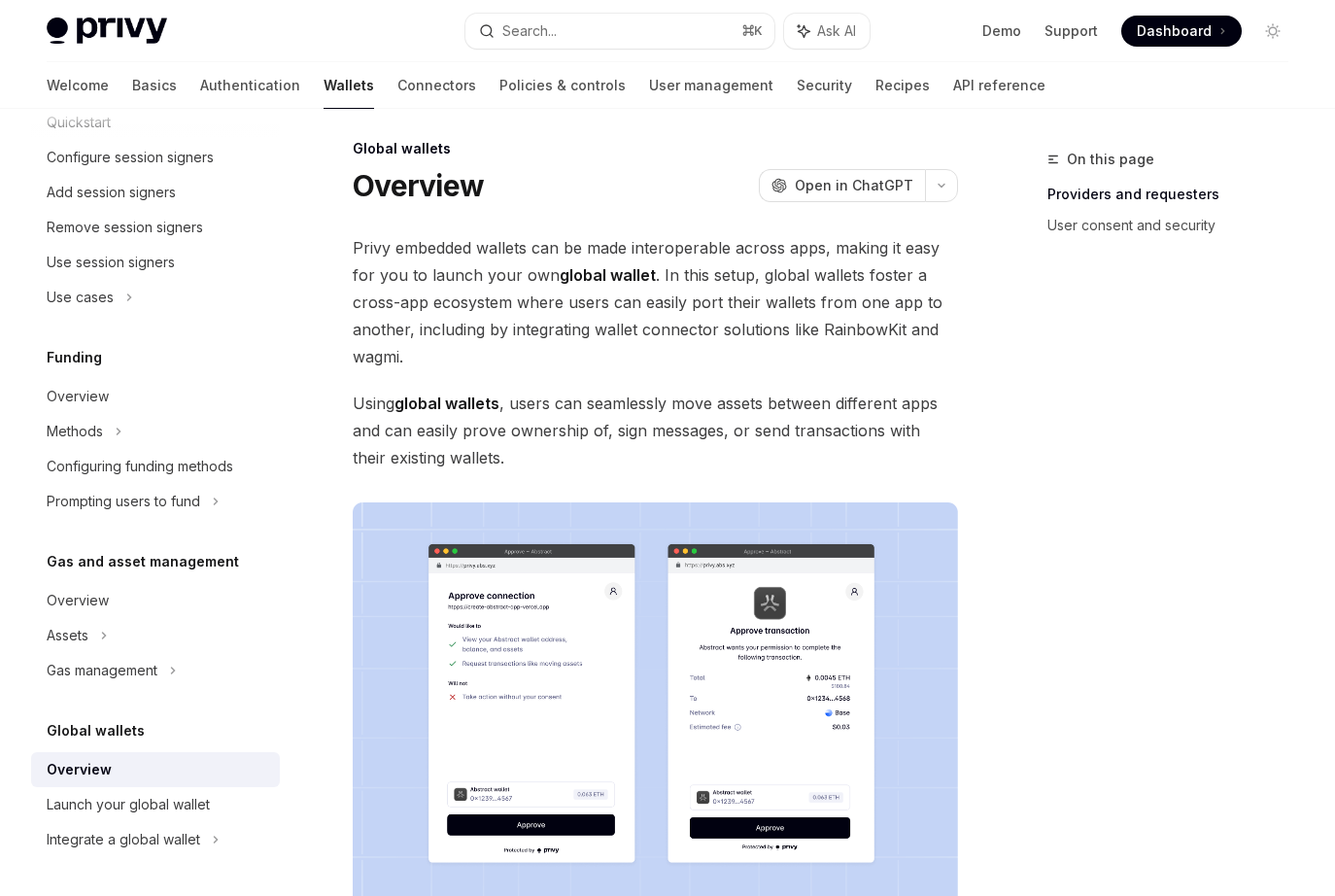click on "Using  global wallets , users can seamlessly move assets between different apps and can easily prove ownership of, sign messages, or send transactions with their existing wallets." at bounding box center (655, 431) 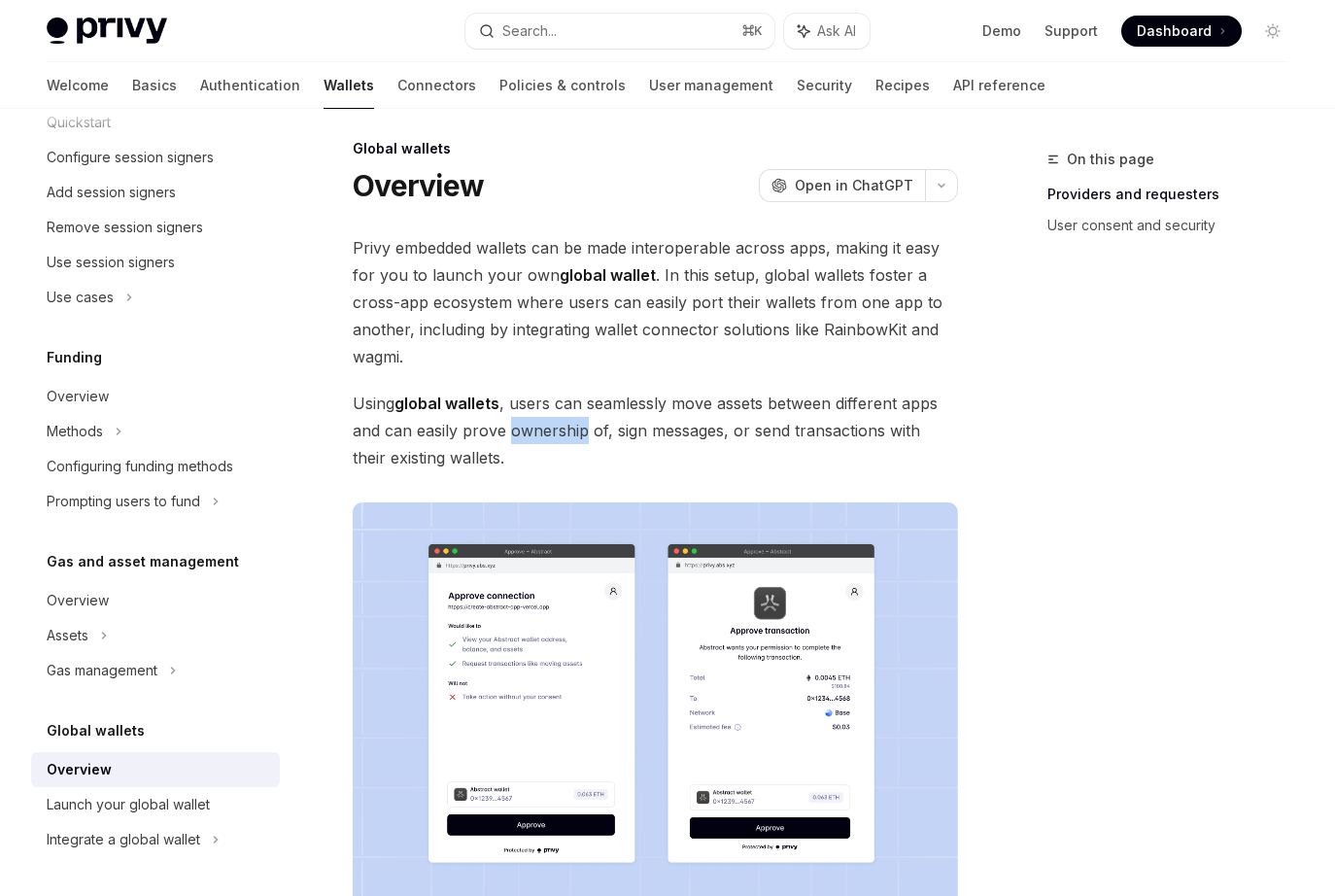 click on "Using  global wallets , users can seamlessly move assets between different apps and can easily prove ownership of, sign messages, or send transactions with their existing wallets." at bounding box center (655, 431) 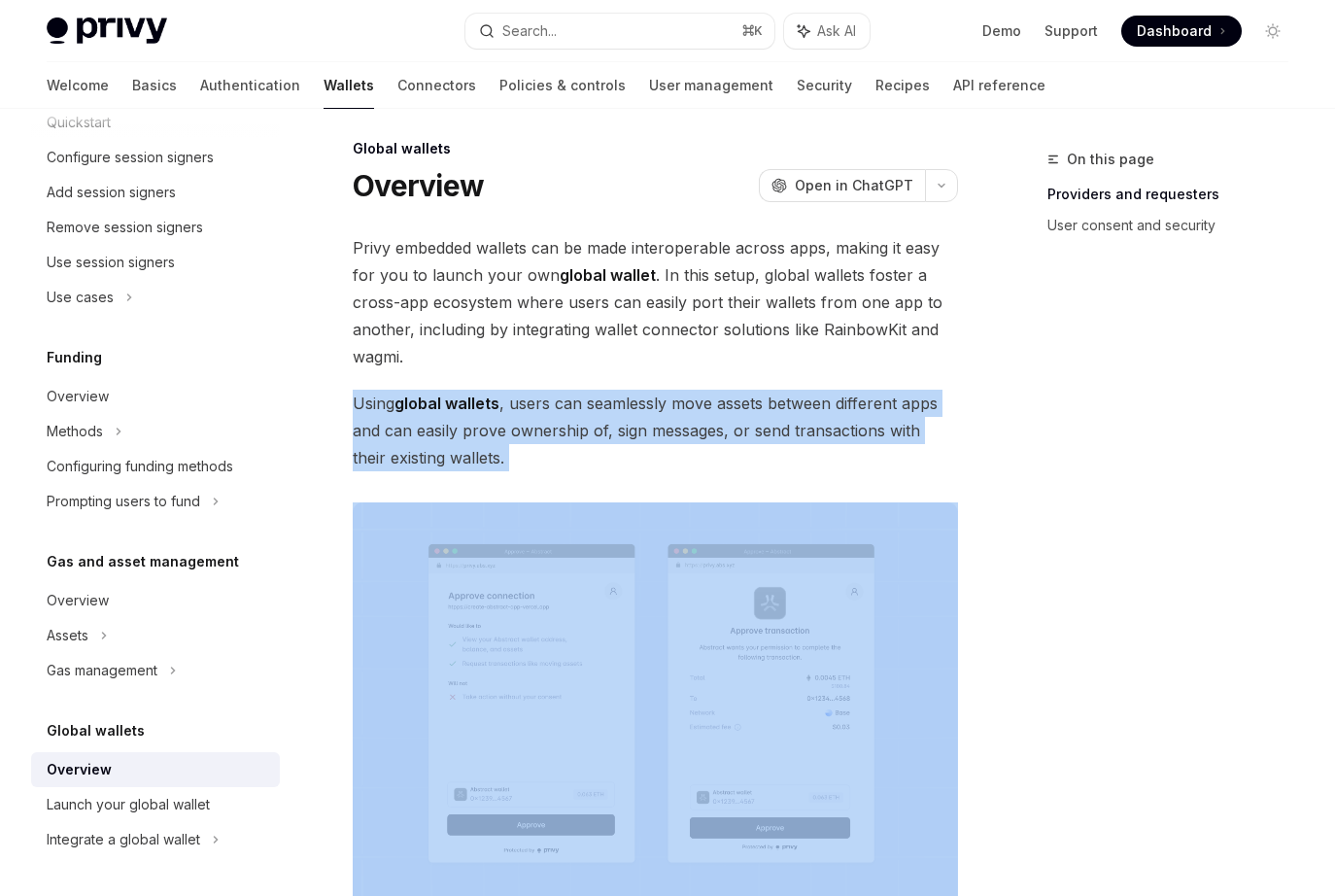 click on "Using  global wallets , users can seamlessly move assets between different apps and can easily prove ownership of, sign messages, or send transactions with their existing wallets." at bounding box center [655, 431] 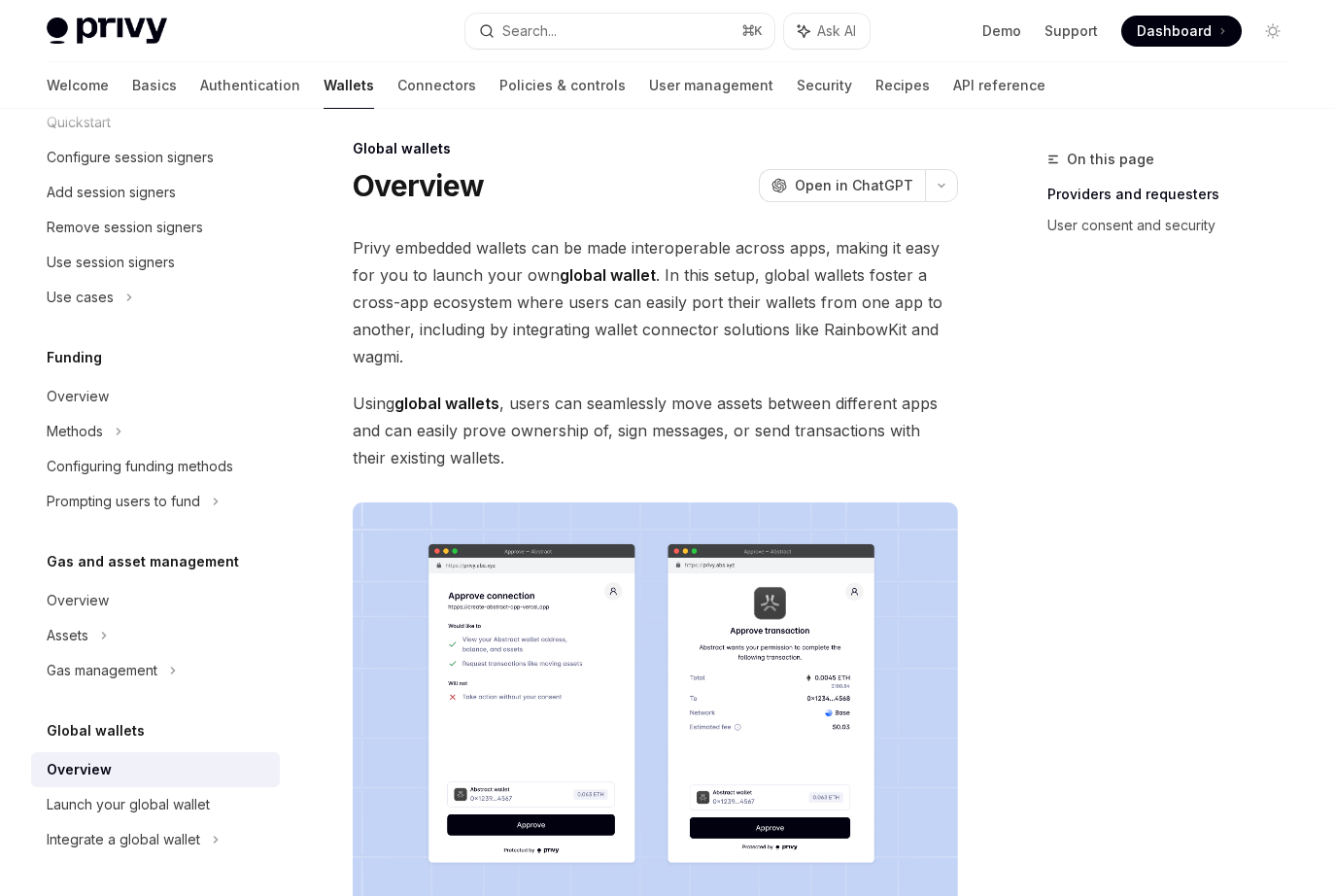 click on "Using  global wallets , users can seamlessly move assets between different apps and can easily prove ownership of, sign messages, or send transactions with their existing wallets." at bounding box center [655, 431] 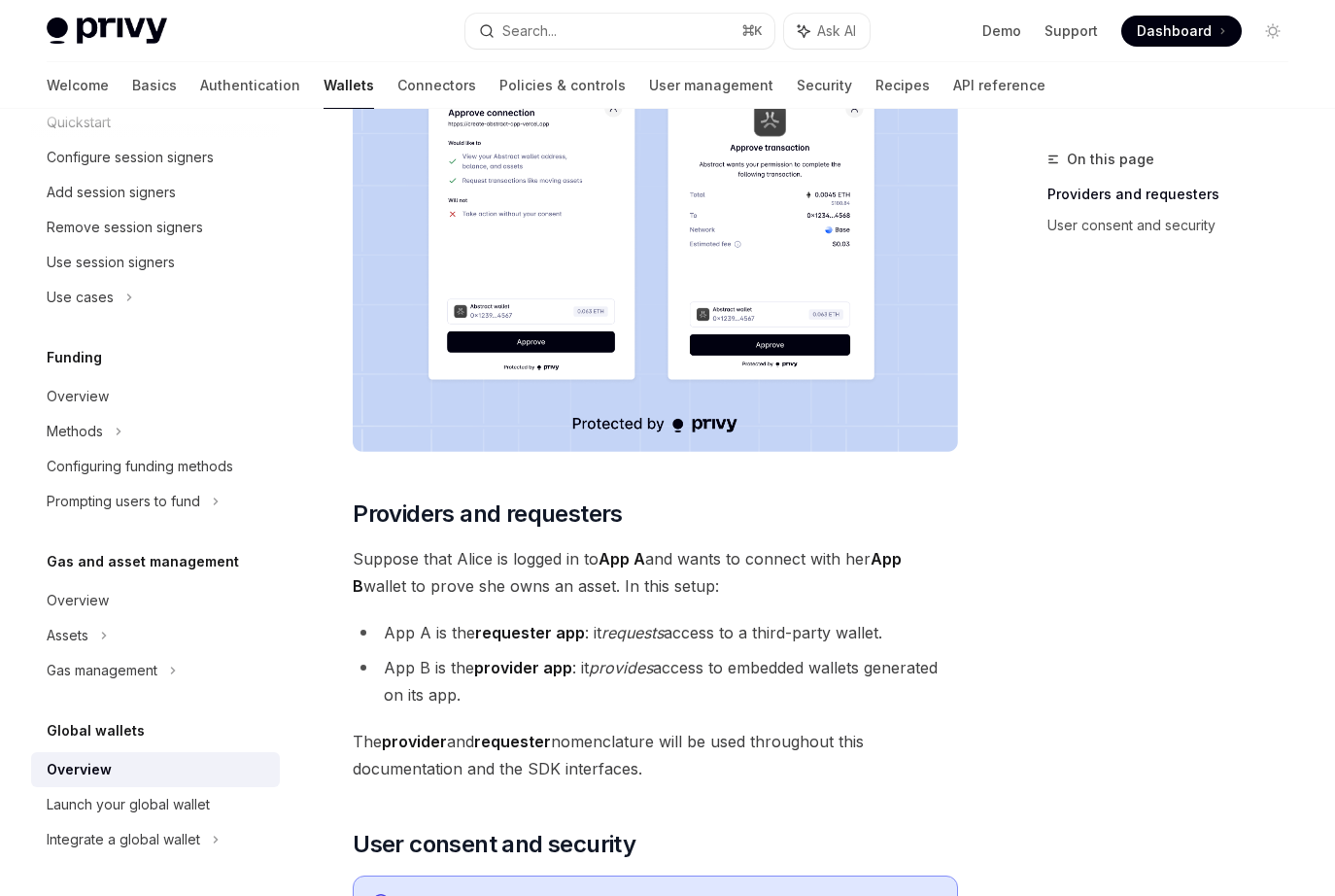 scroll, scrollTop: 504, scrollLeft: 0, axis: vertical 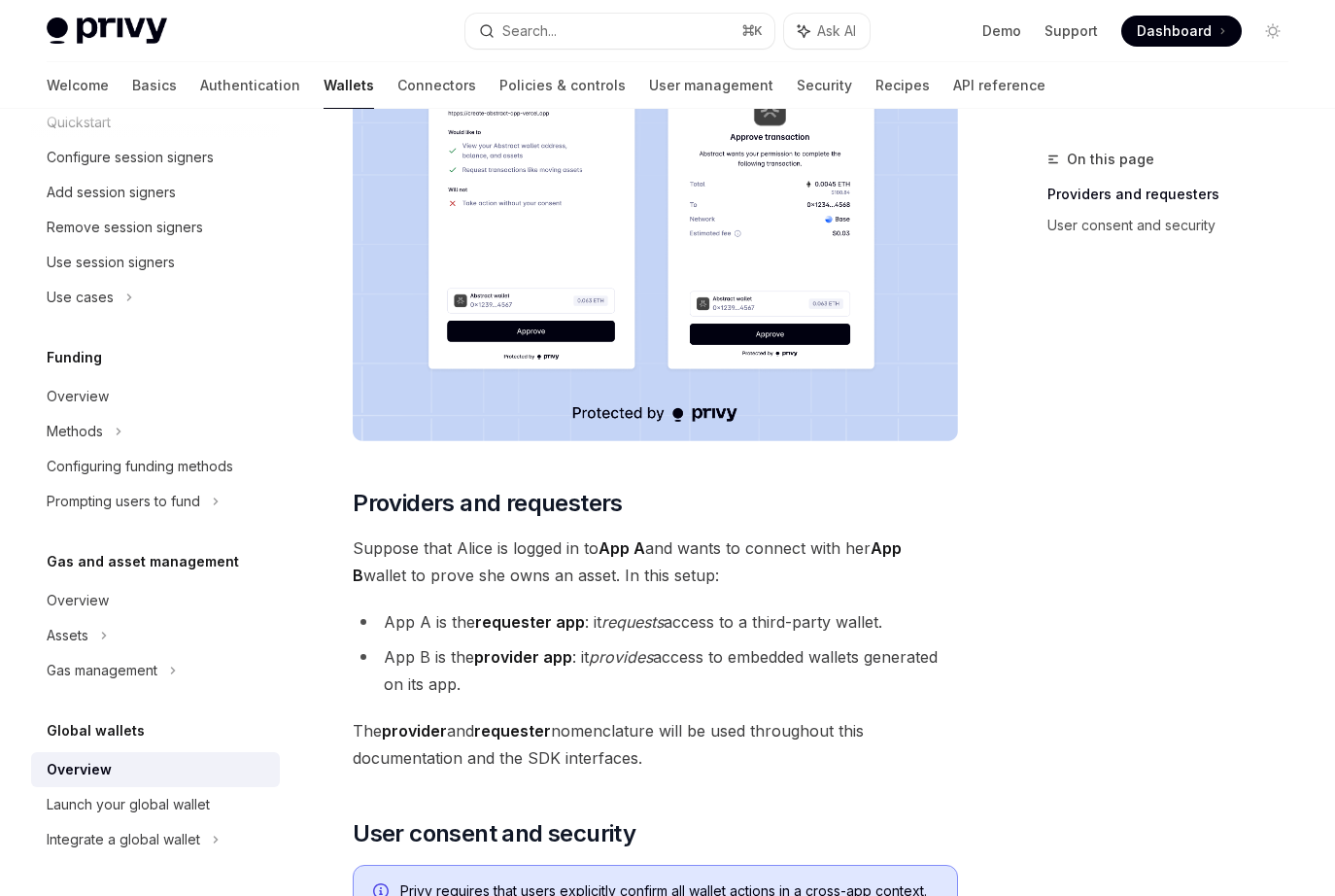click on "Suppose that [FIRST] is logged in to App A and wants to connect with her App B [WALLET] to prove she owns an asset. In this setup:" at bounding box center [655, 562] 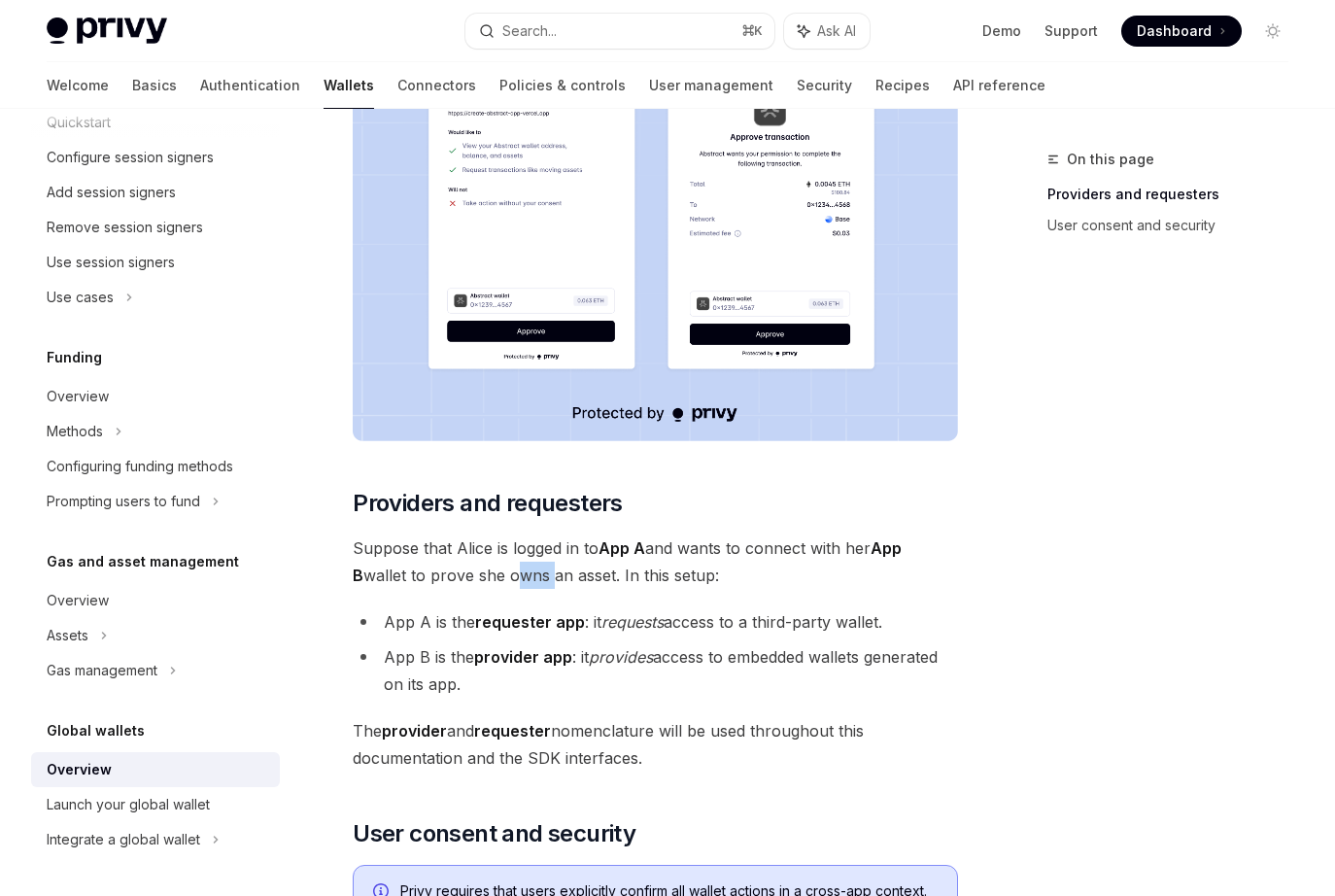 click on "Suppose that [FIRST] is logged in to App A and wants to connect with her App B [WALLET] to prove she owns an asset. In this setup:" at bounding box center [655, 562] 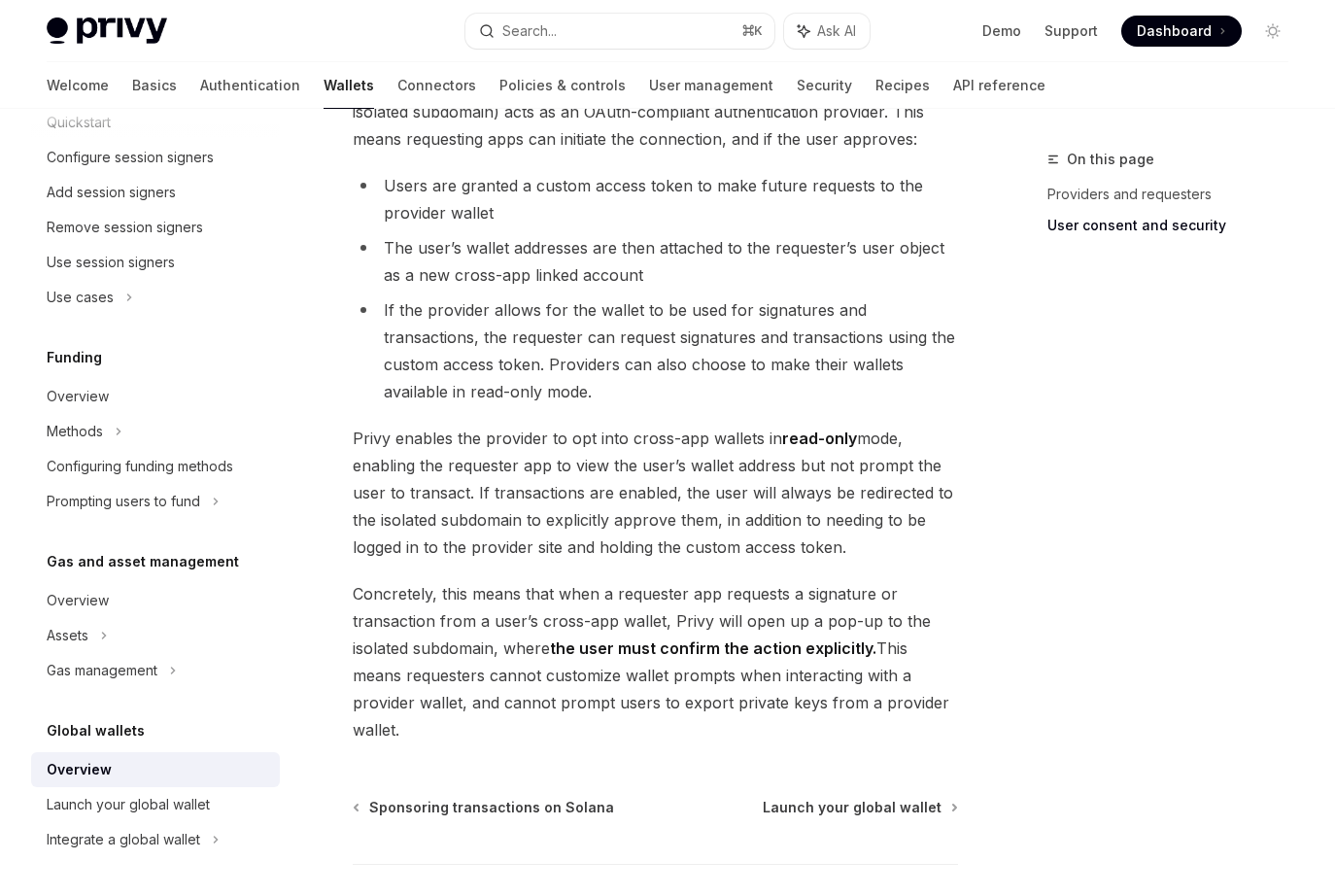 scroll, scrollTop: 1570, scrollLeft: 0, axis: vertical 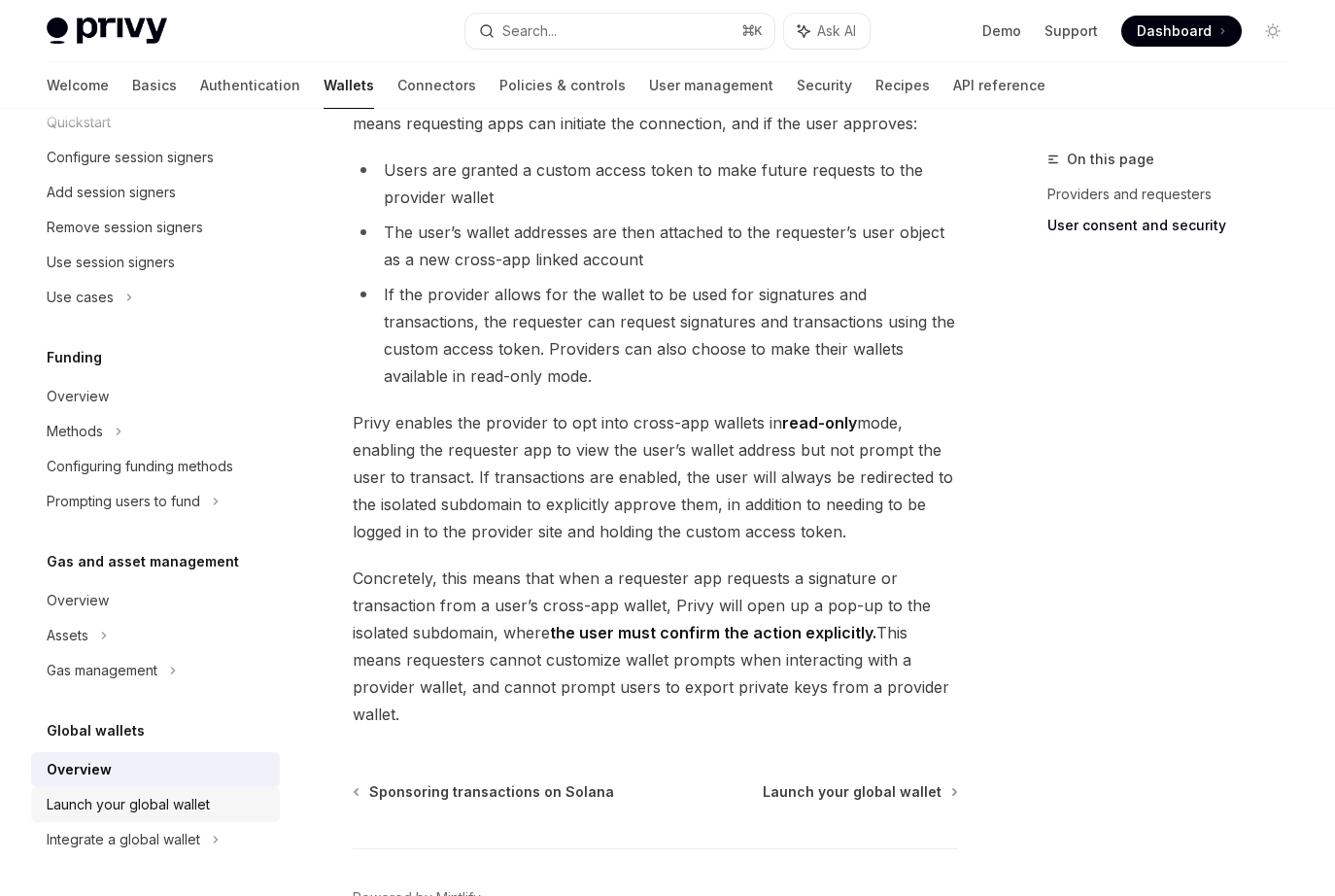 click on "Launch your global wallet" at bounding box center (128, 805) 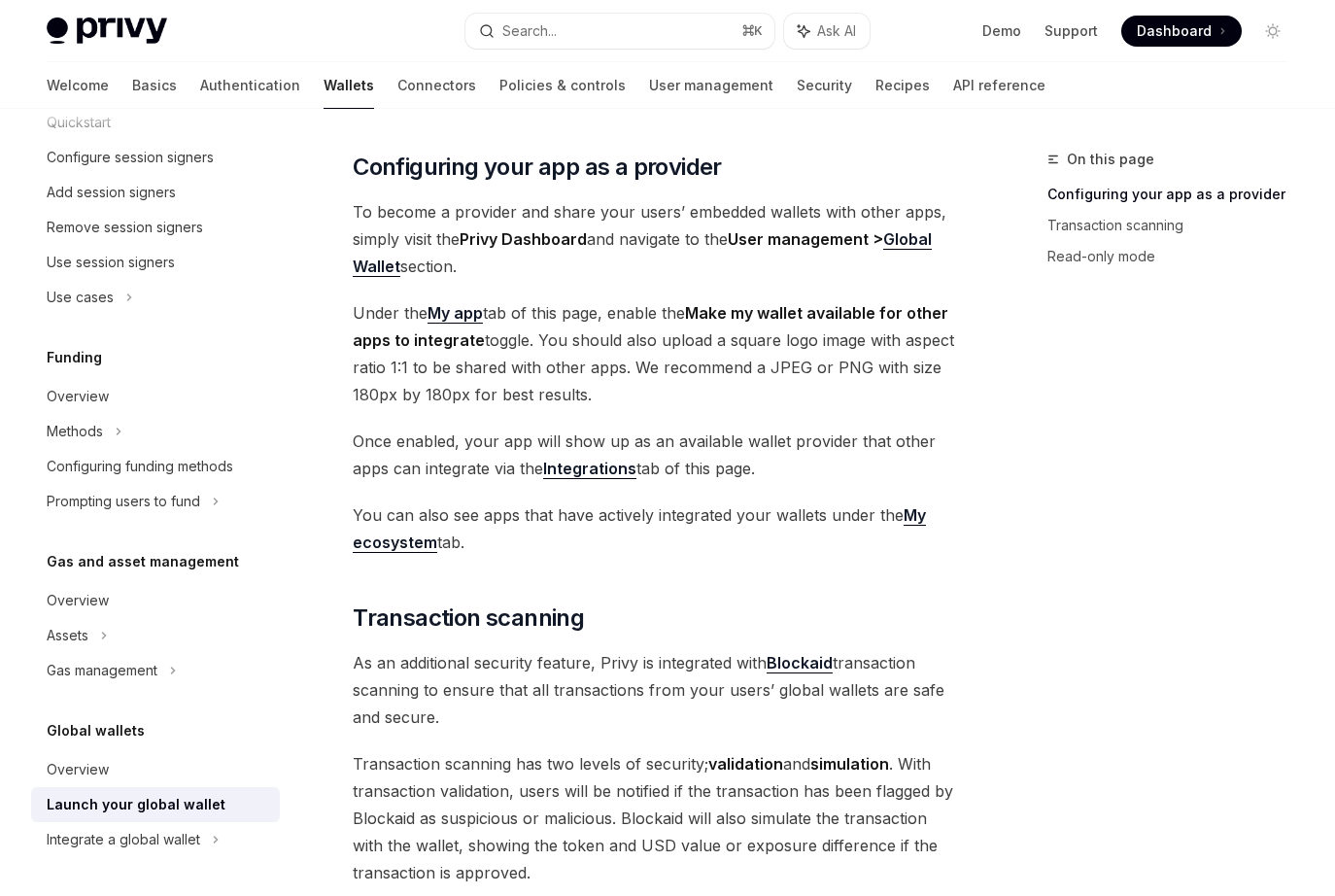 scroll, scrollTop: 413, scrollLeft: 0, axis: vertical 